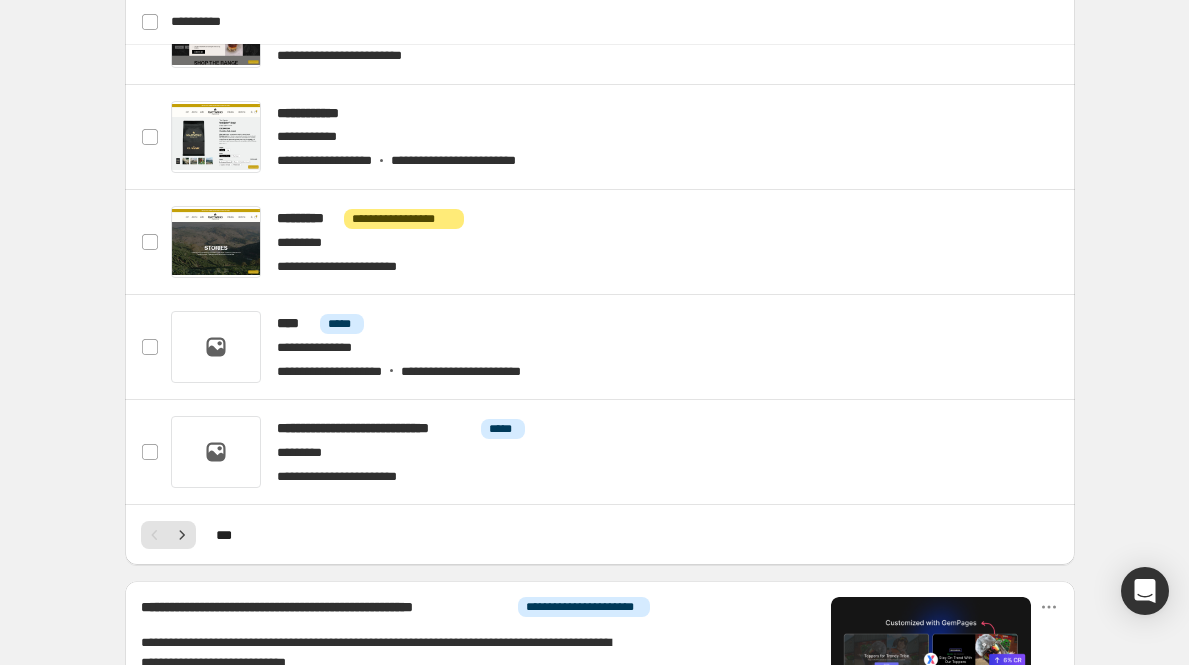 scroll, scrollTop: 868, scrollLeft: 0, axis: vertical 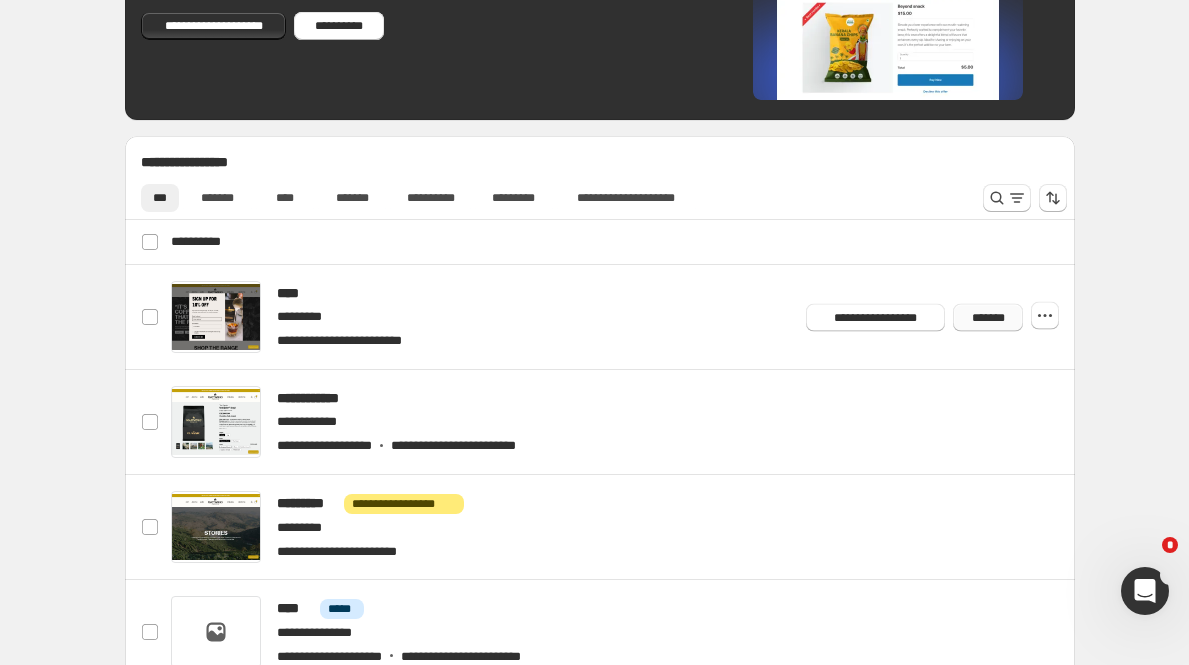click on "*******" at bounding box center [988, 317] 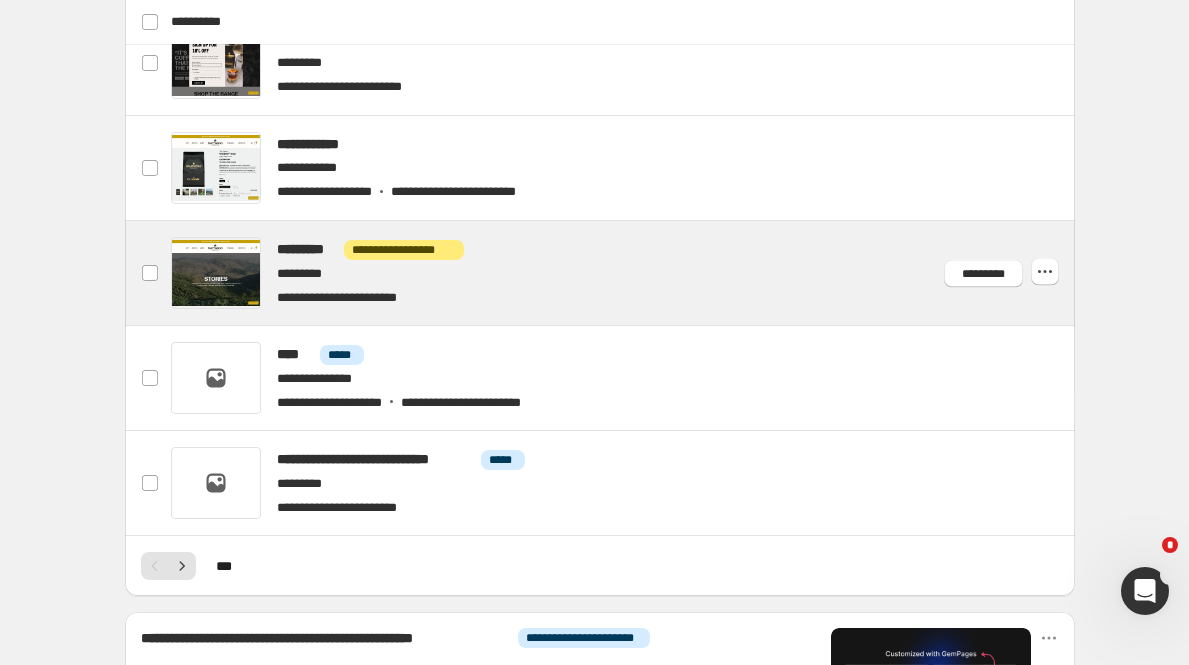 scroll, scrollTop: 844, scrollLeft: 0, axis: vertical 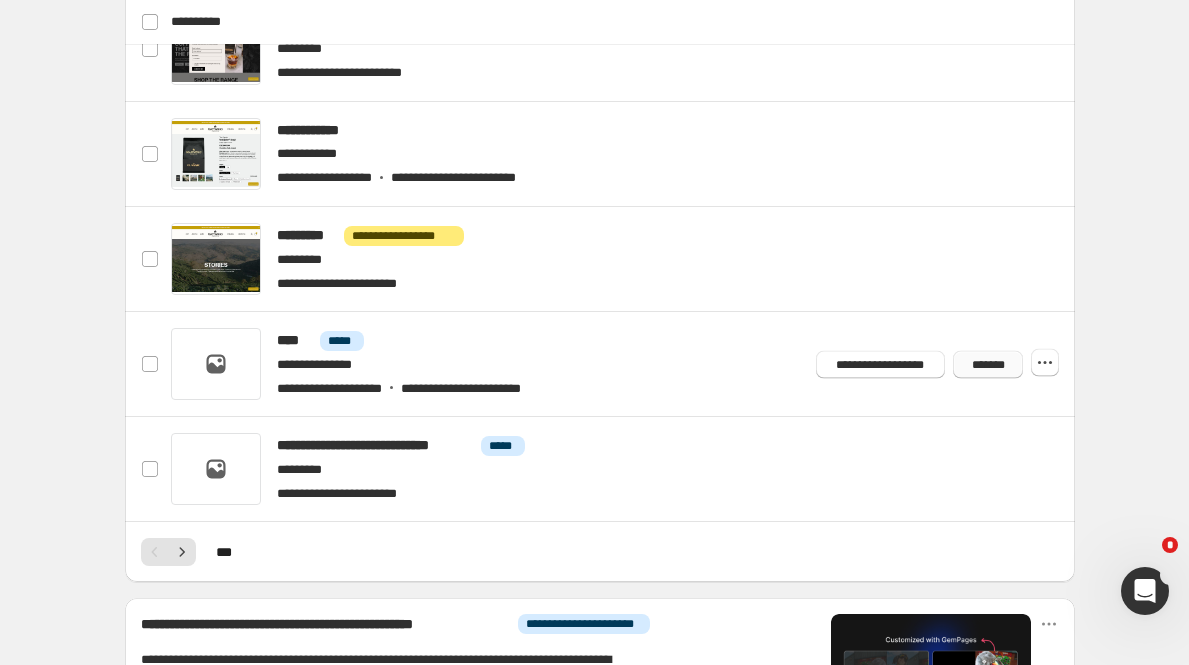 click on "*******" at bounding box center (988, 364) 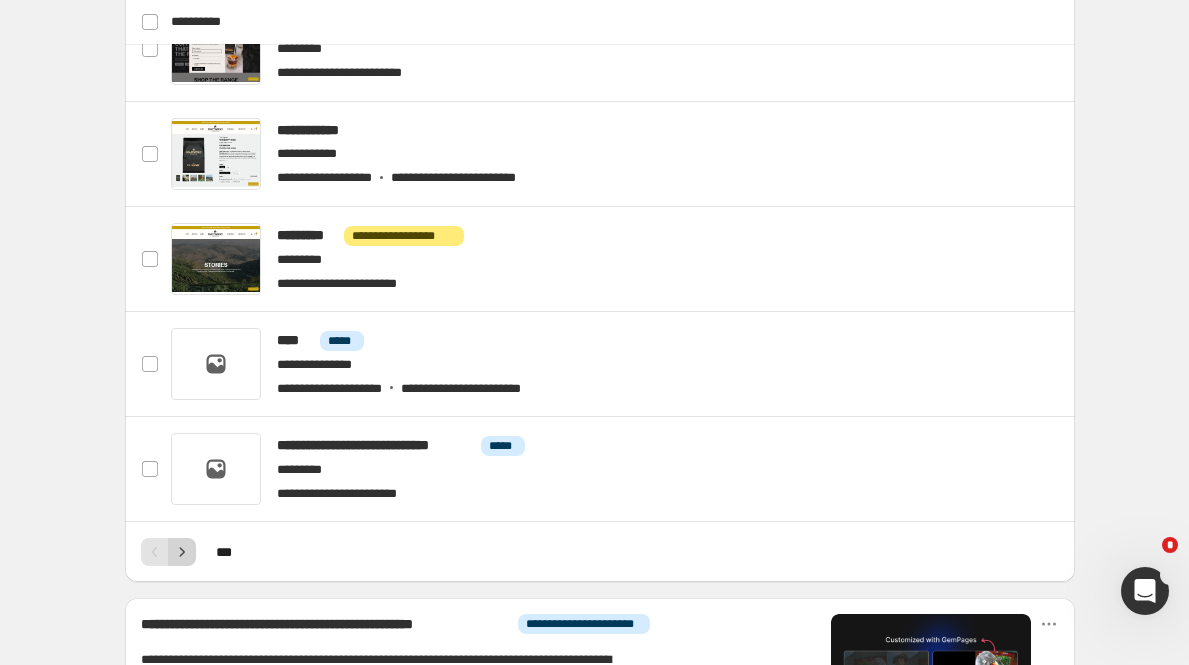 click 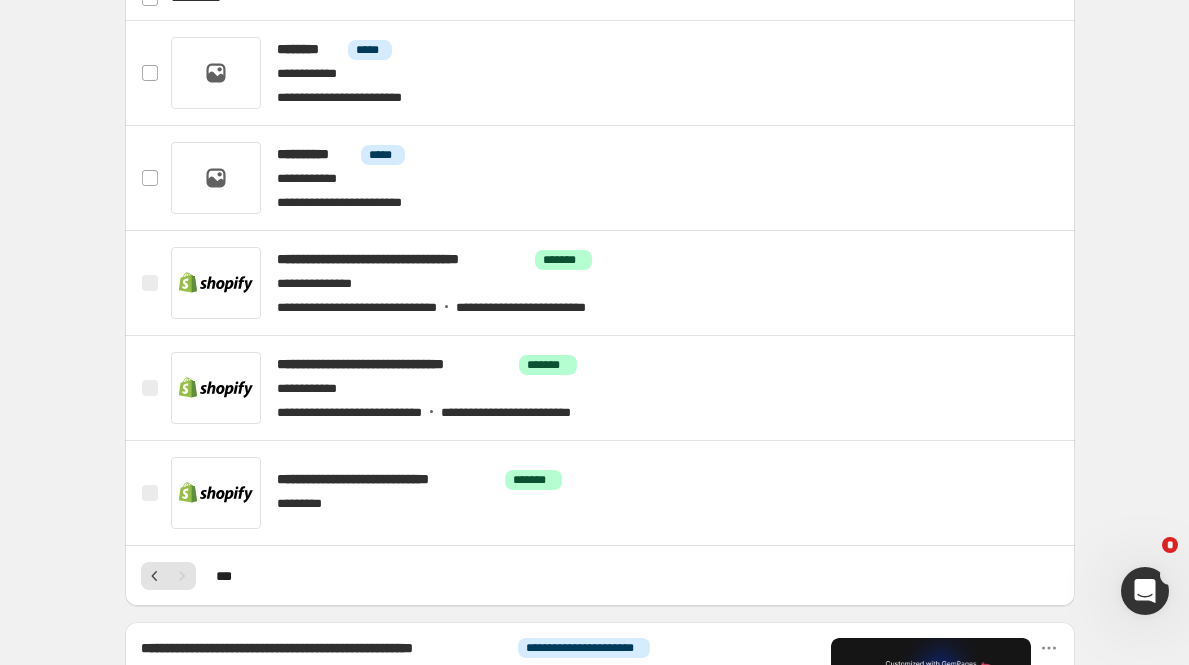 scroll, scrollTop: 1239, scrollLeft: 0, axis: vertical 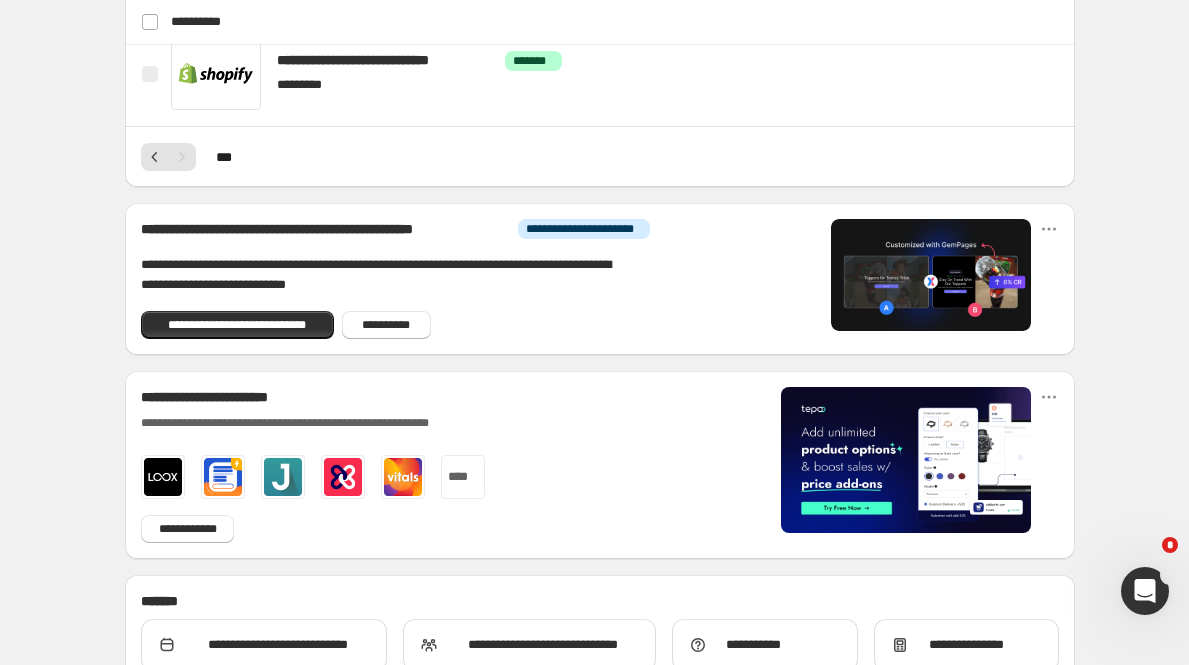 click on "* * *" at bounding box center (600, 157) 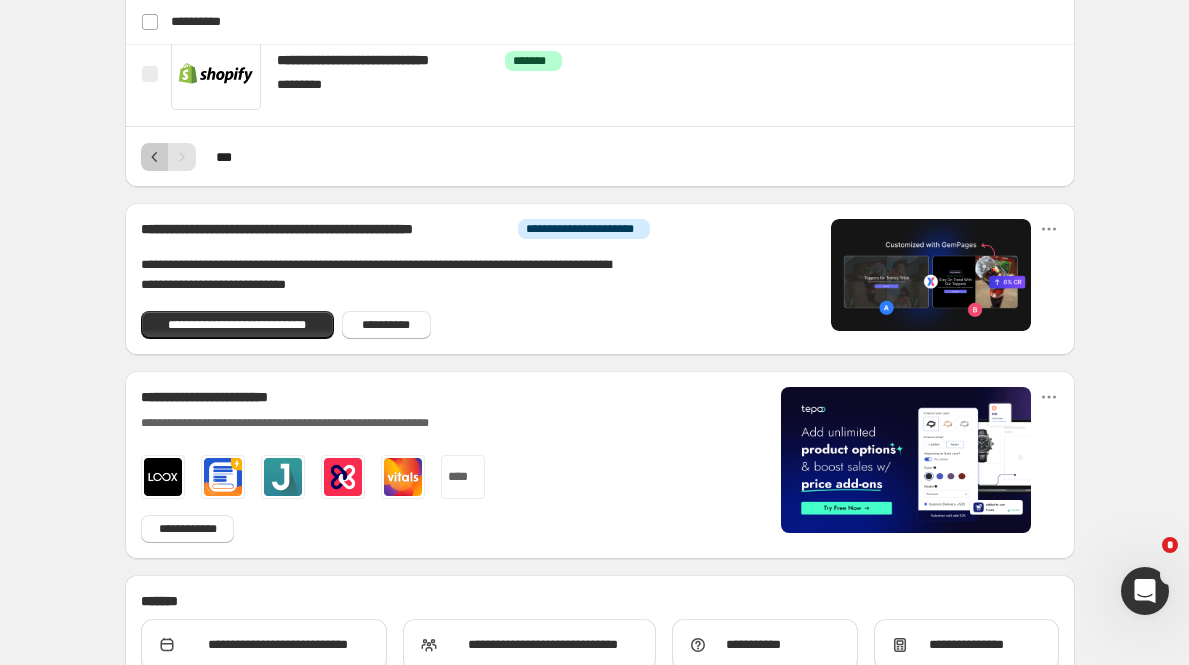 click 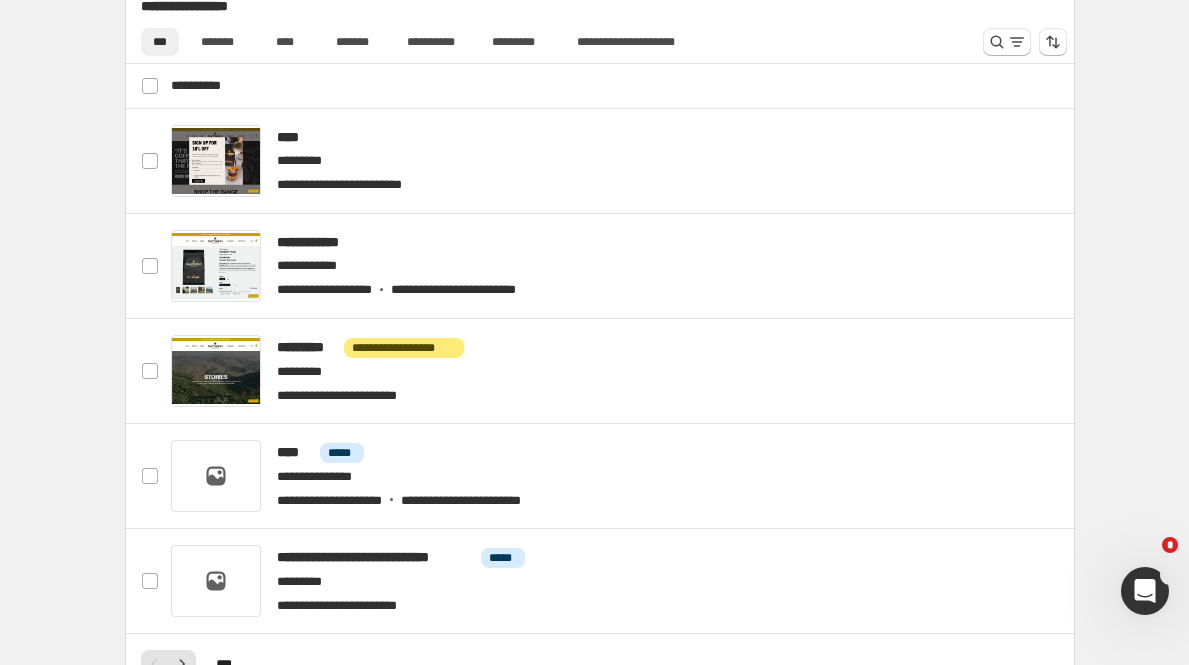 scroll, scrollTop: 712, scrollLeft: 0, axis: vertical 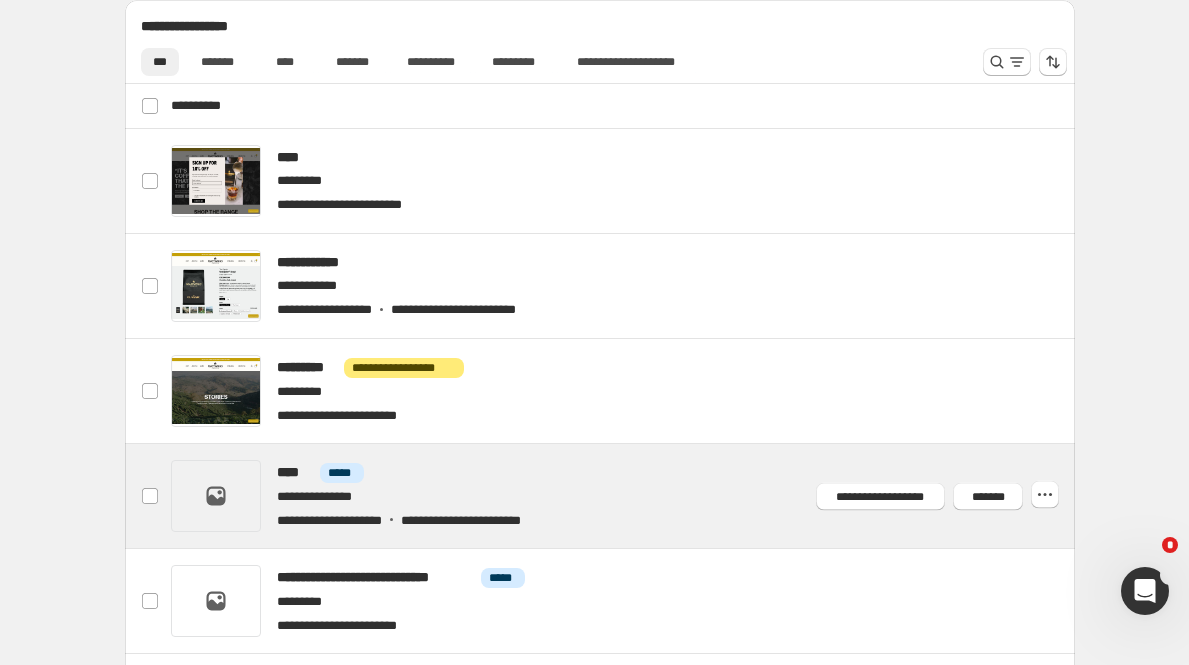 click at bounding box center [624, 496] 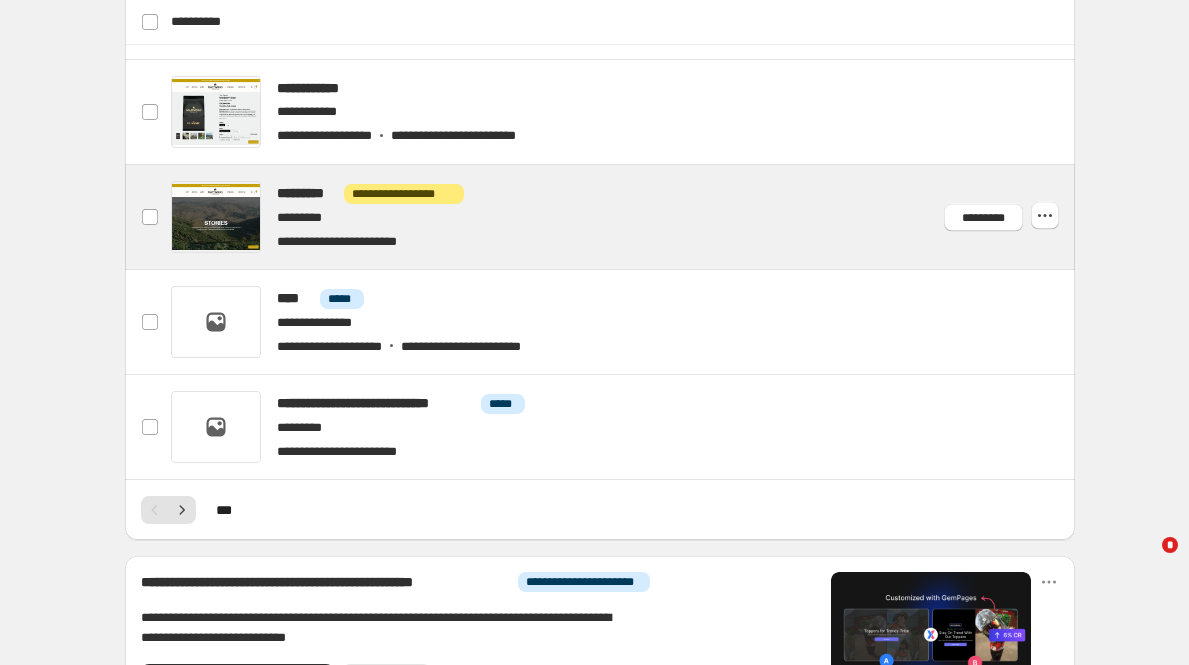 scroll, scrollTop: 733, scrollLeft: 0, axis: vertical 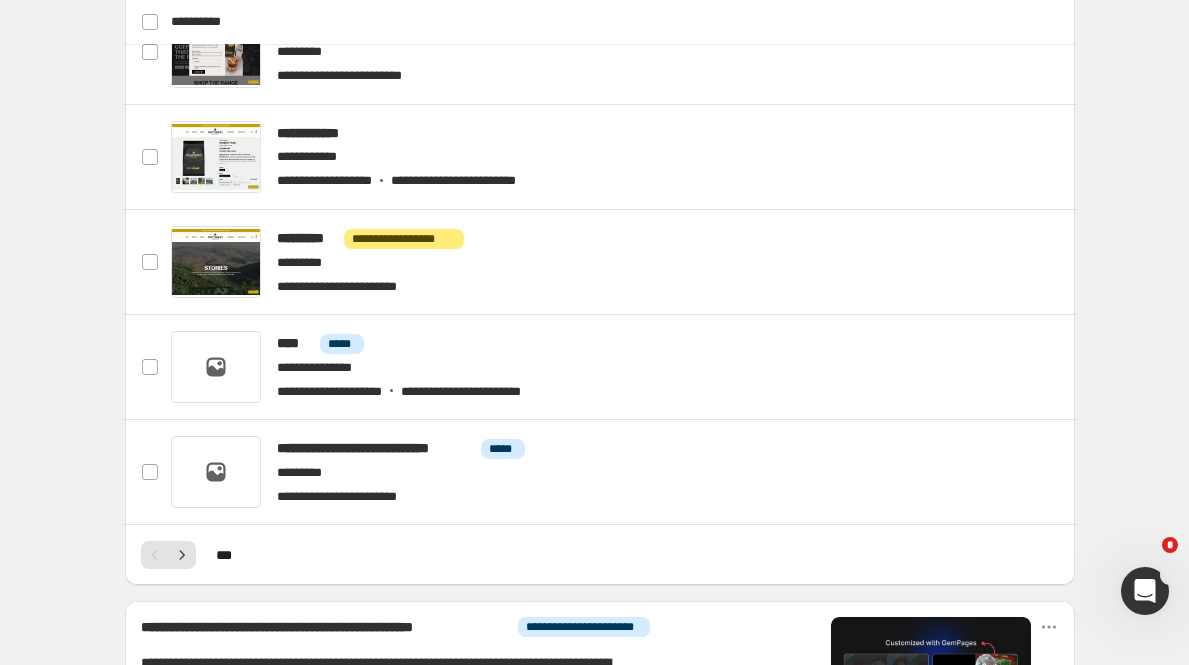click on "**********" at bounding box center [600, 176] 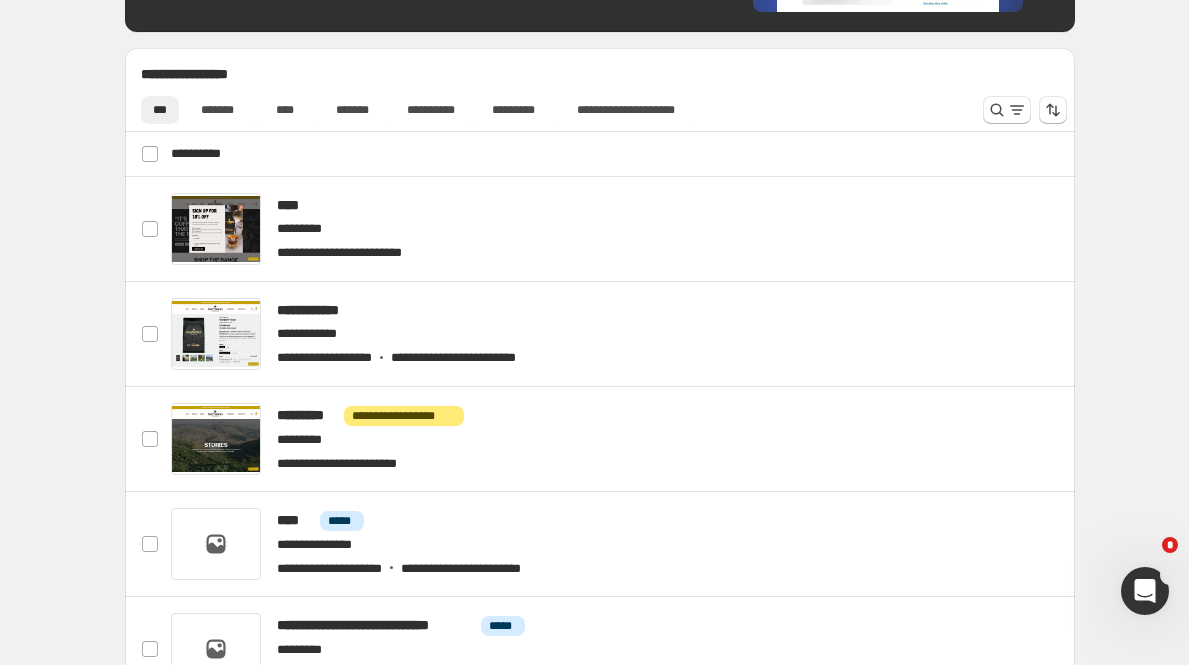 scroll, scrollTop: 765, scrollLeft: 0, axis: vertical 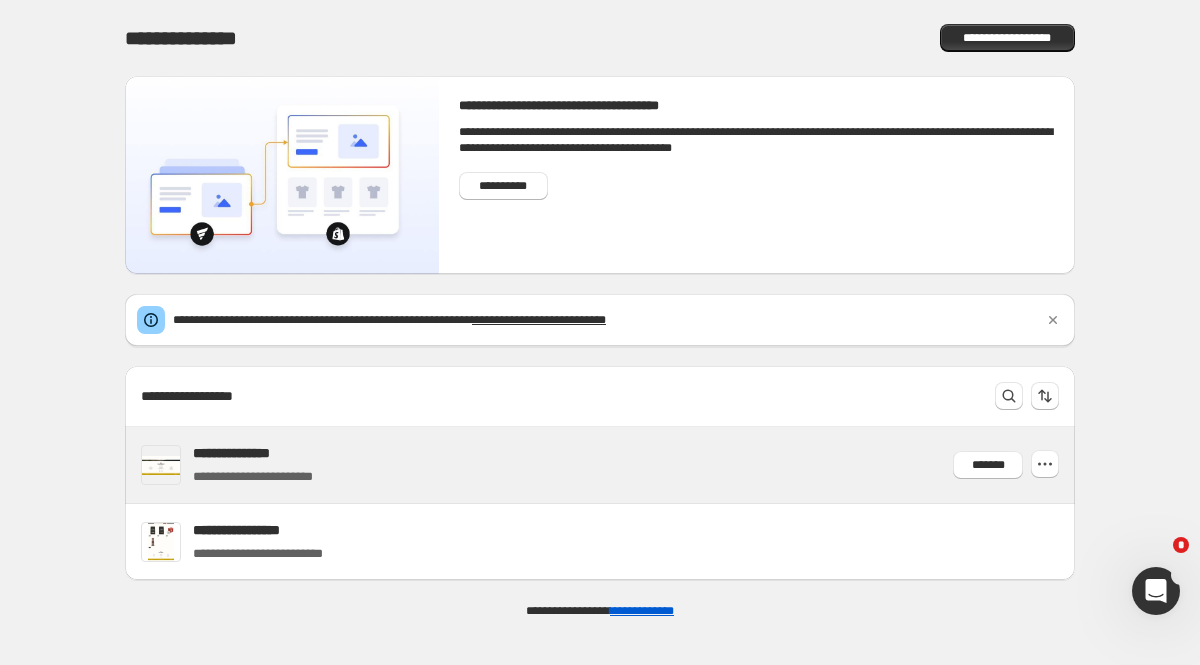 click on "**********" at bounding box center [626, 465] 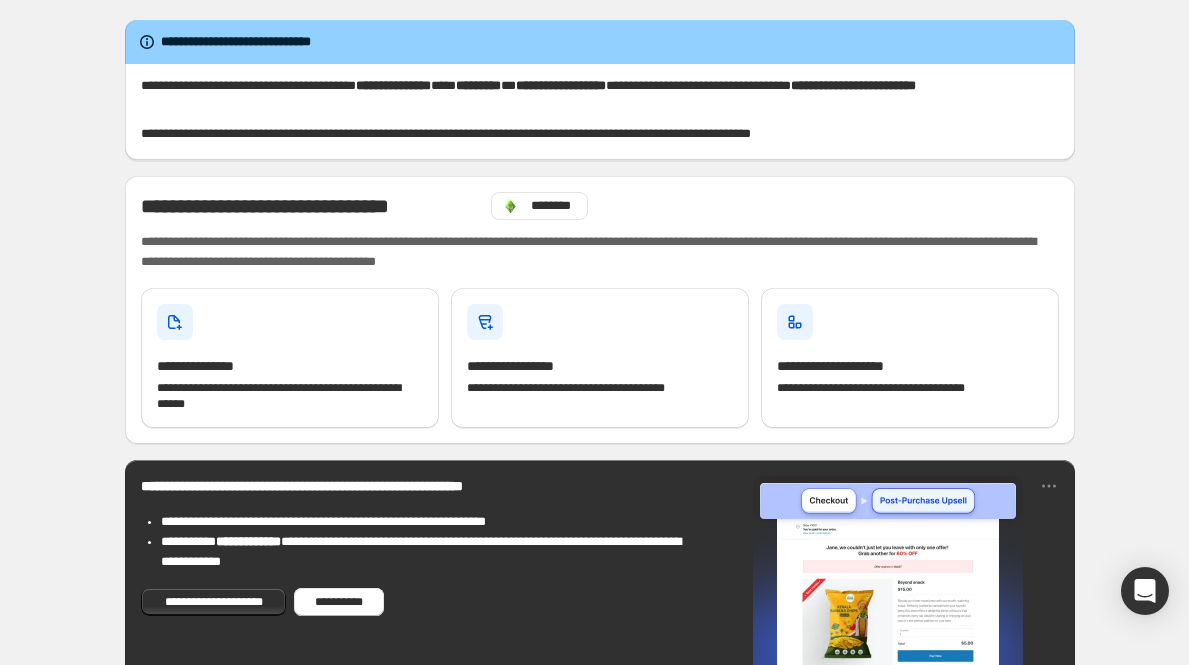 scroll, scrollTop: 0, scrollLeft: 0, axis: both 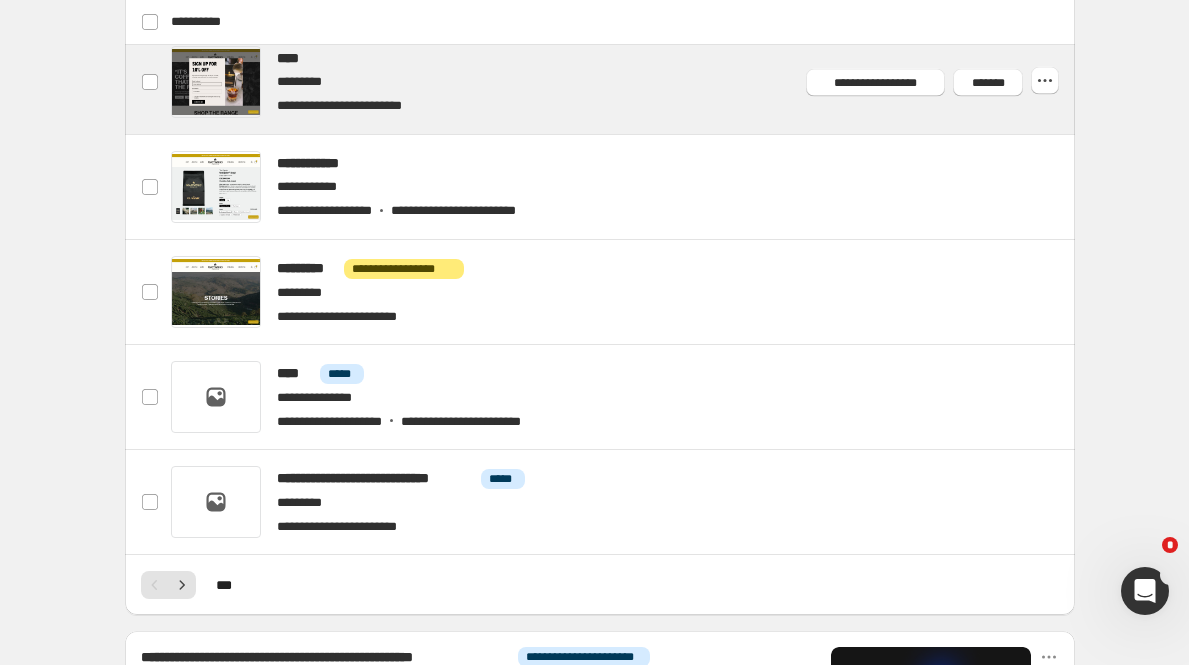 click at bounding box center [624, 82] 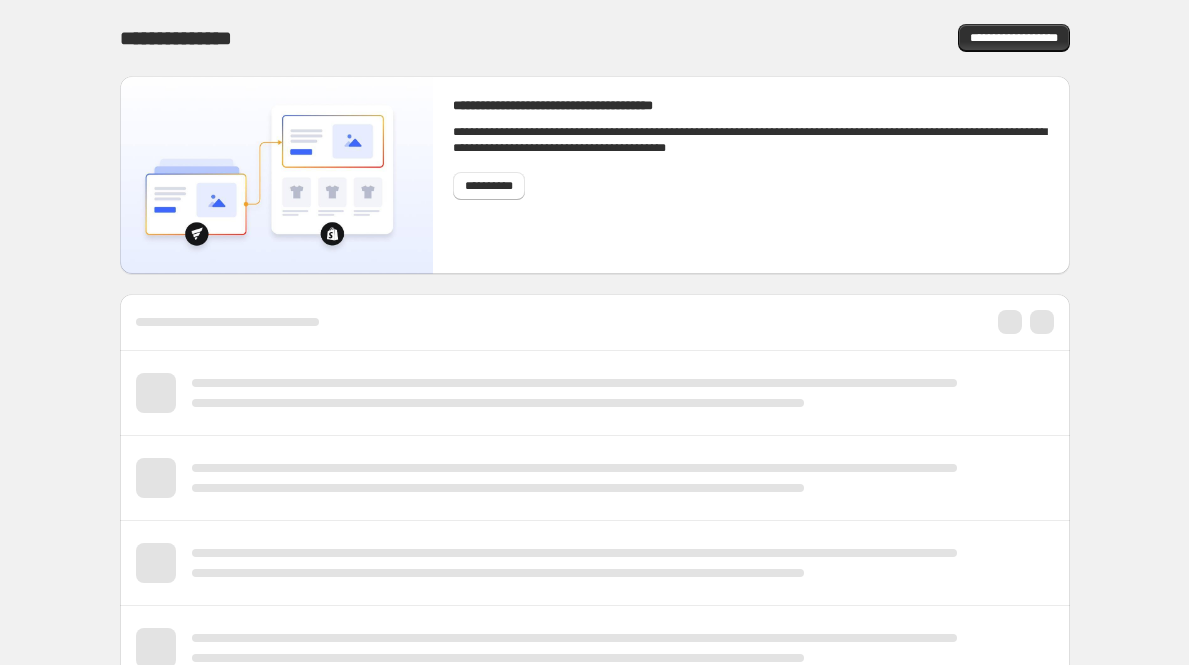 scroll, scrollTop: 0, scrollLeft: 0, axis: both 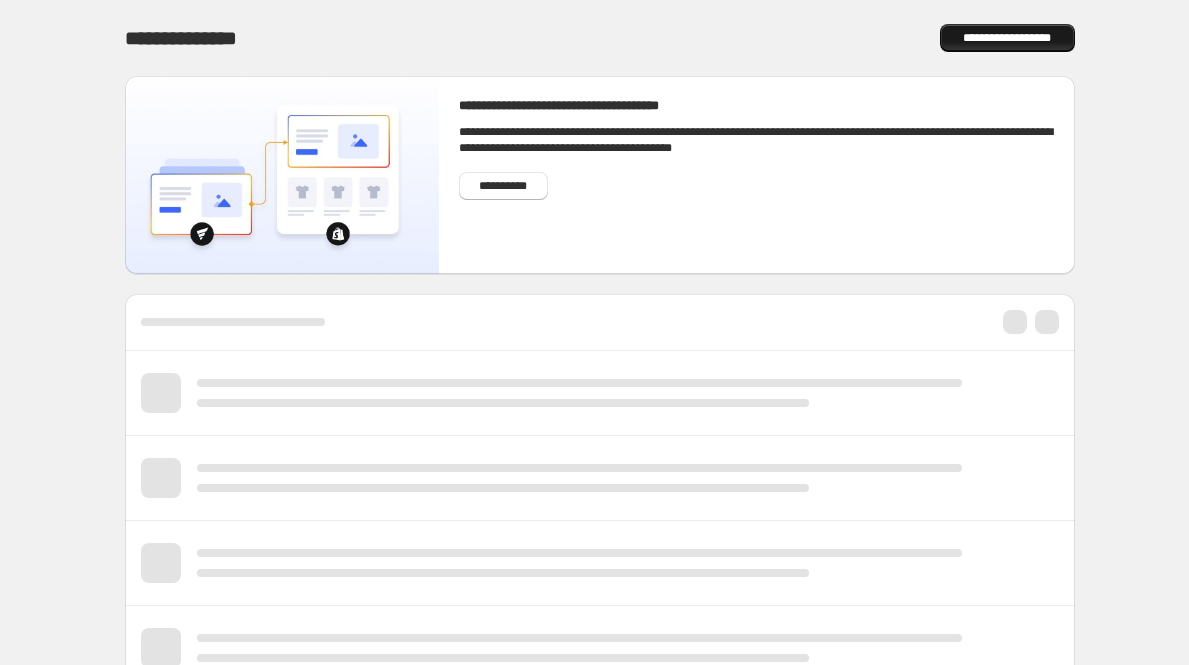 click on "**********" at bounding box center [1007, 38] 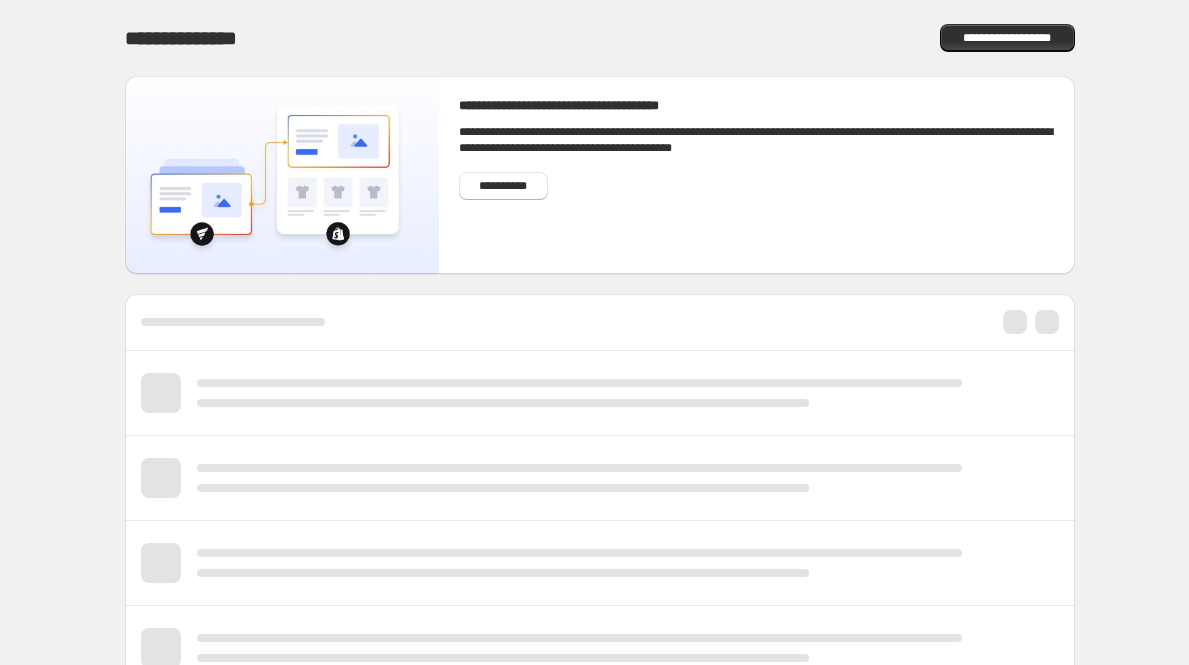 scroll, scrollTop: 0, scrollLeft: 0, axis: both 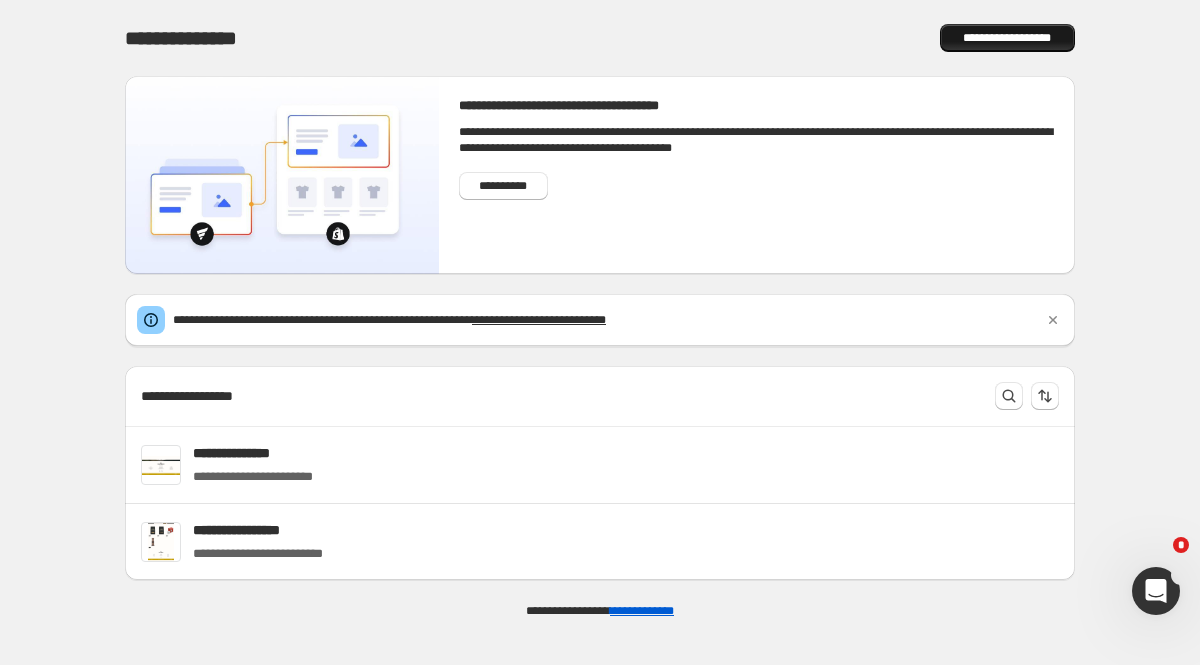 click on "**********" at bounding box center [600, 38] 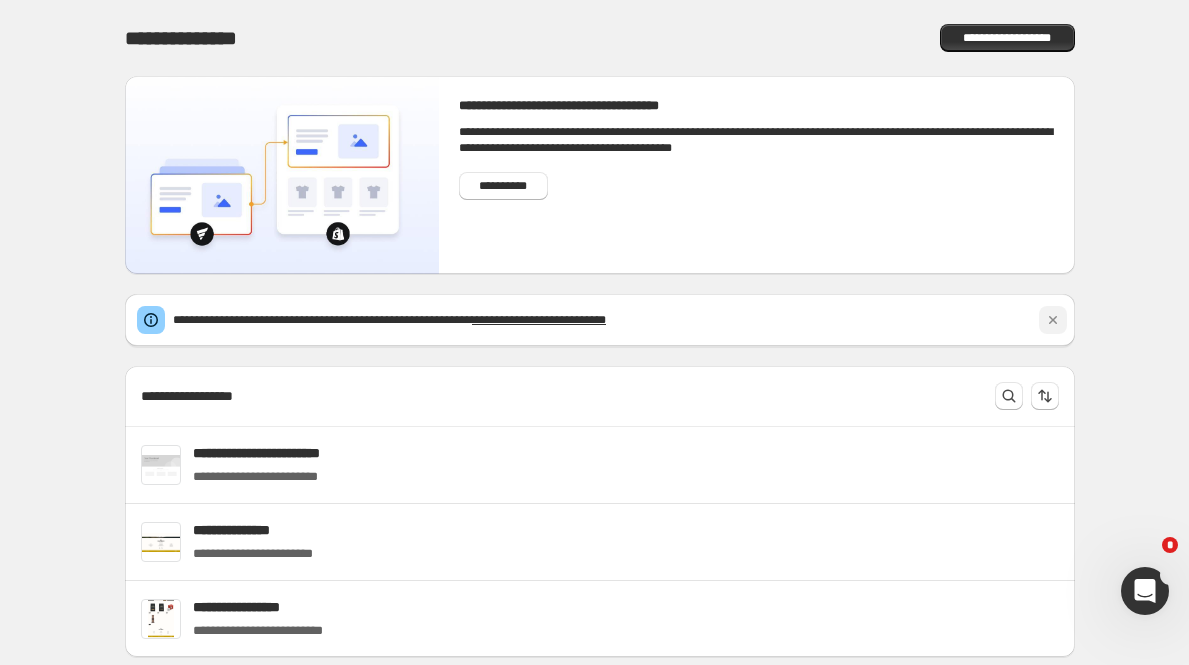 click 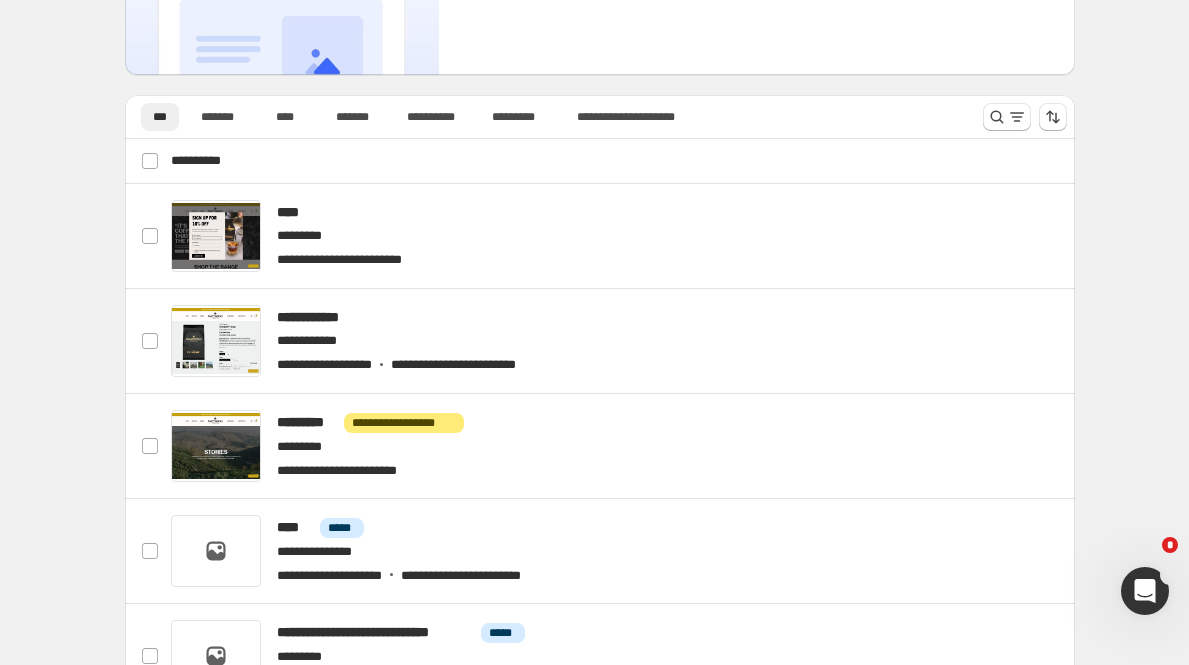 scroll, scrollTop: 382, scrollLeft: 0, axis: vertical 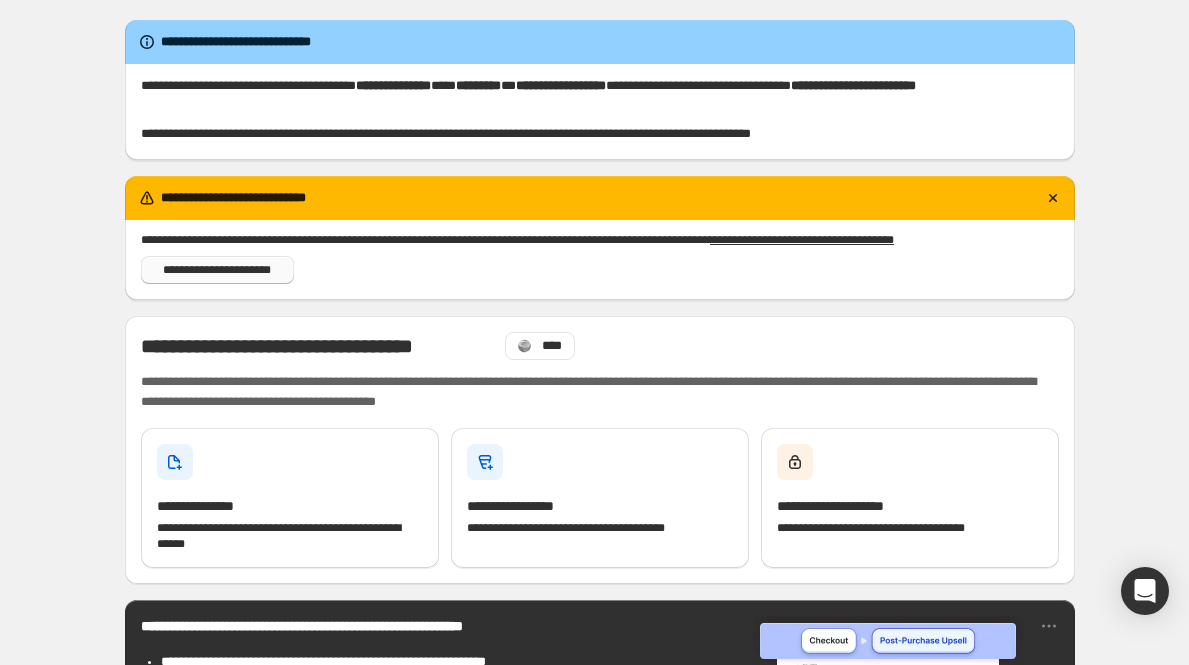click on "**********" at bounding box center [217, 270] 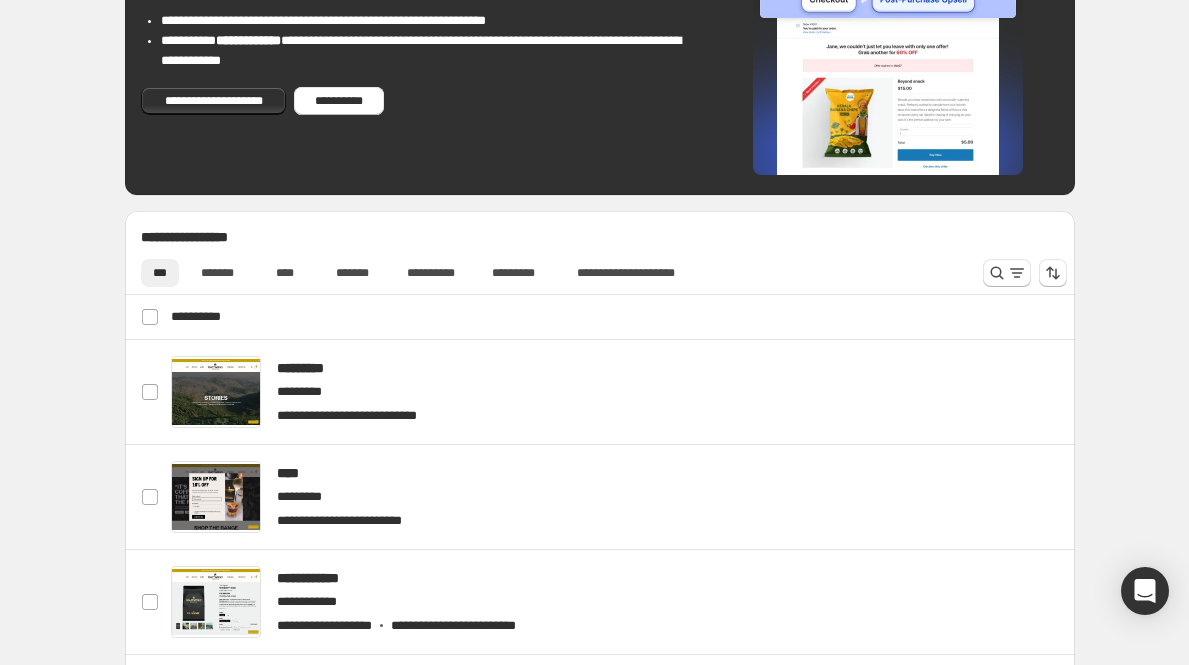 scroll, scrollTop: 748, scrollLeft: 0, axis: vertical 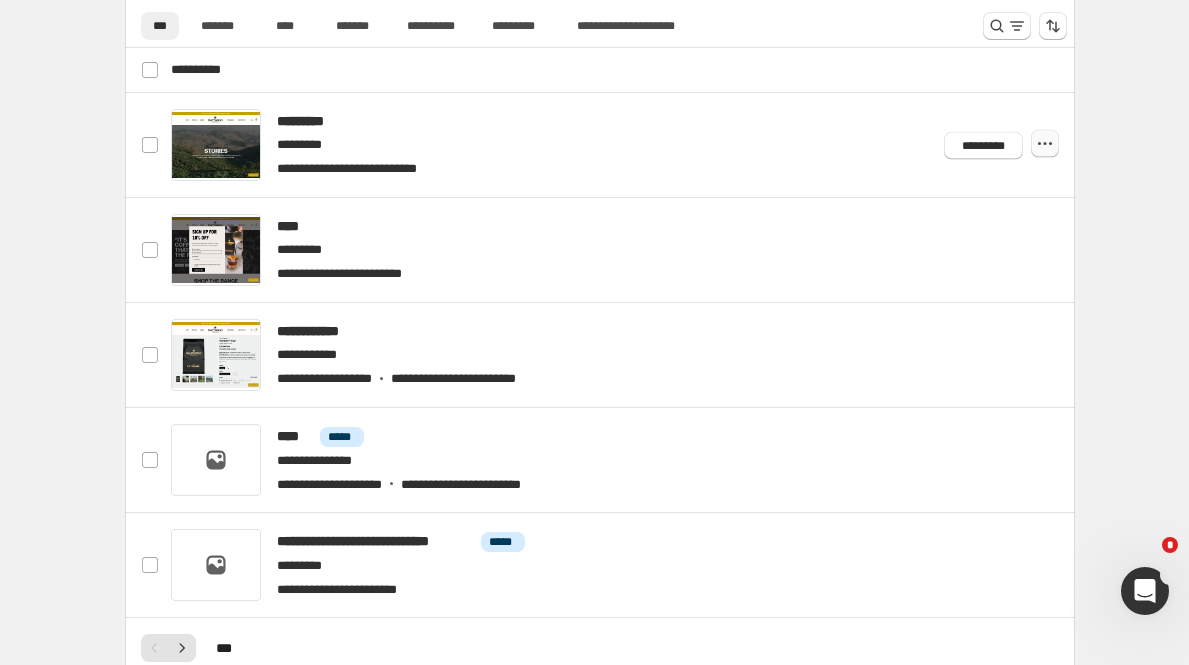 click 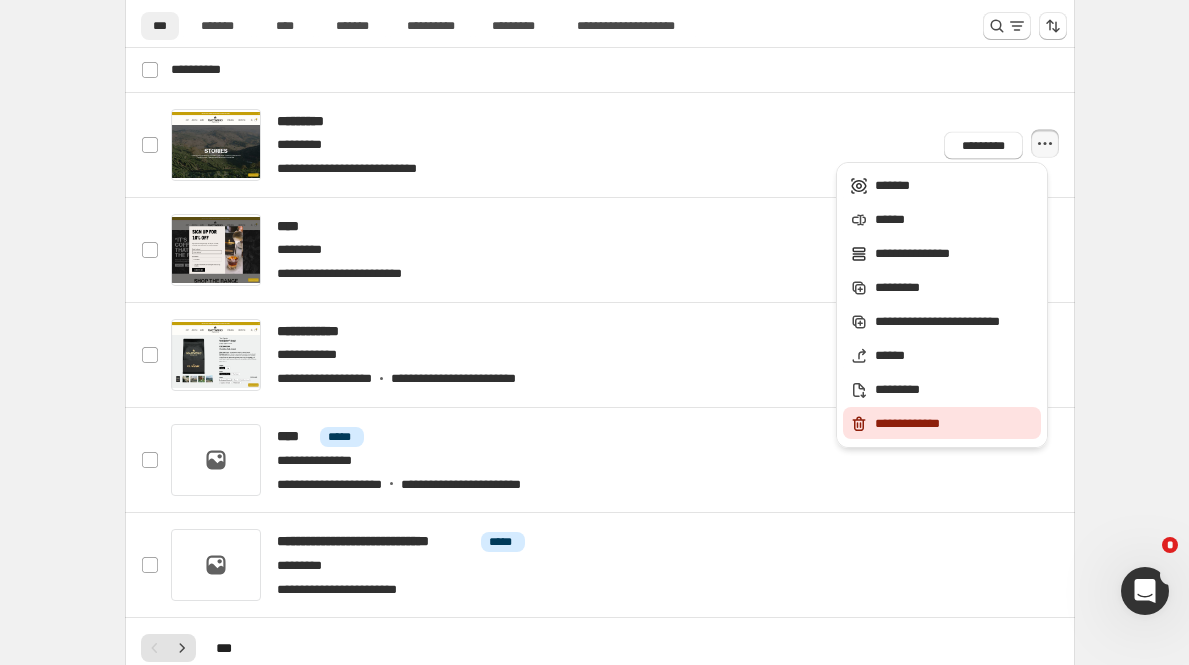 click on "**********" at bounding box center [955, 424] 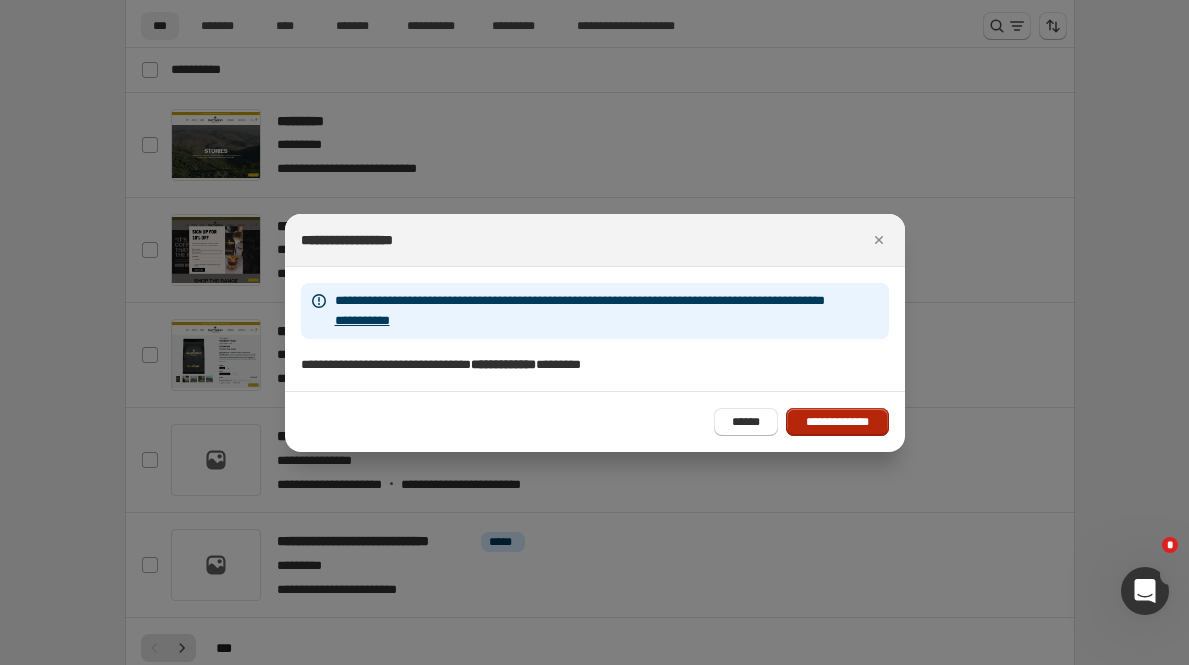 click on "**********" at bounding box center (837, 422) 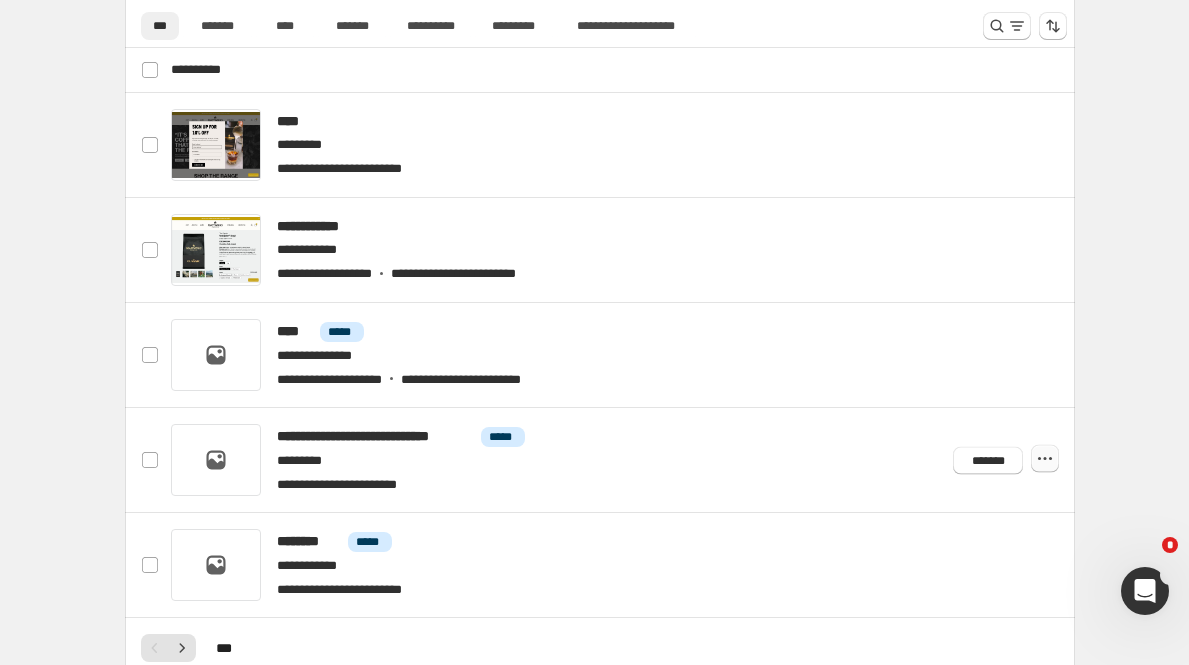 click at bounding box center (1045, 459) 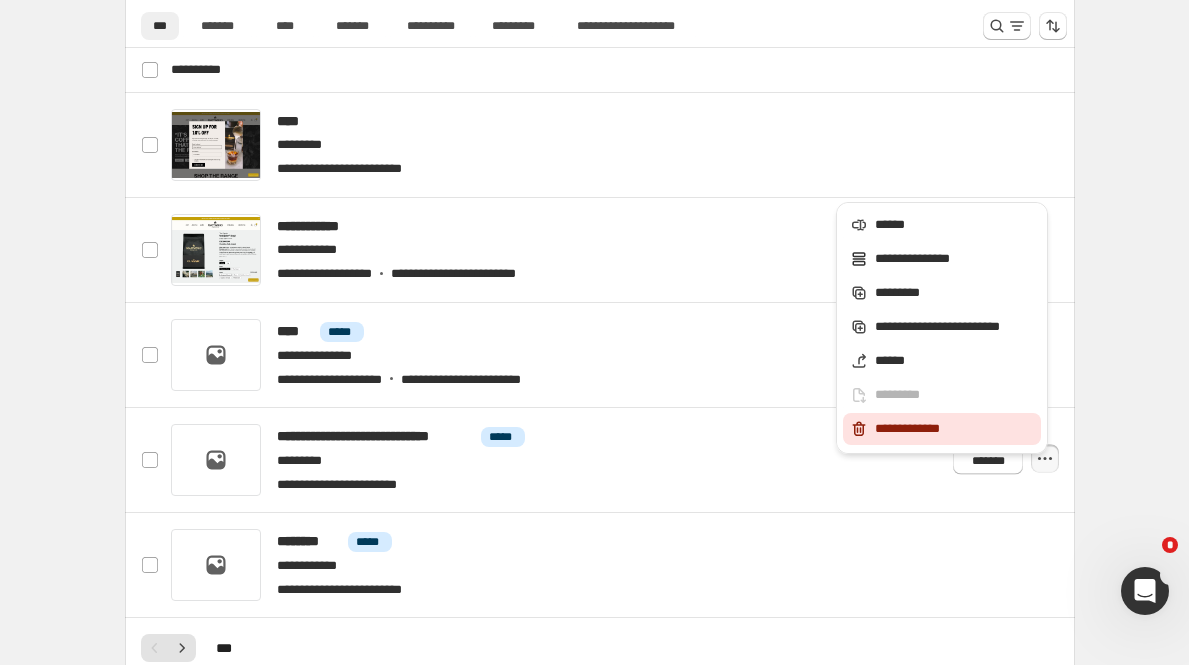 click on "**********" at bounding box center [942, 429] 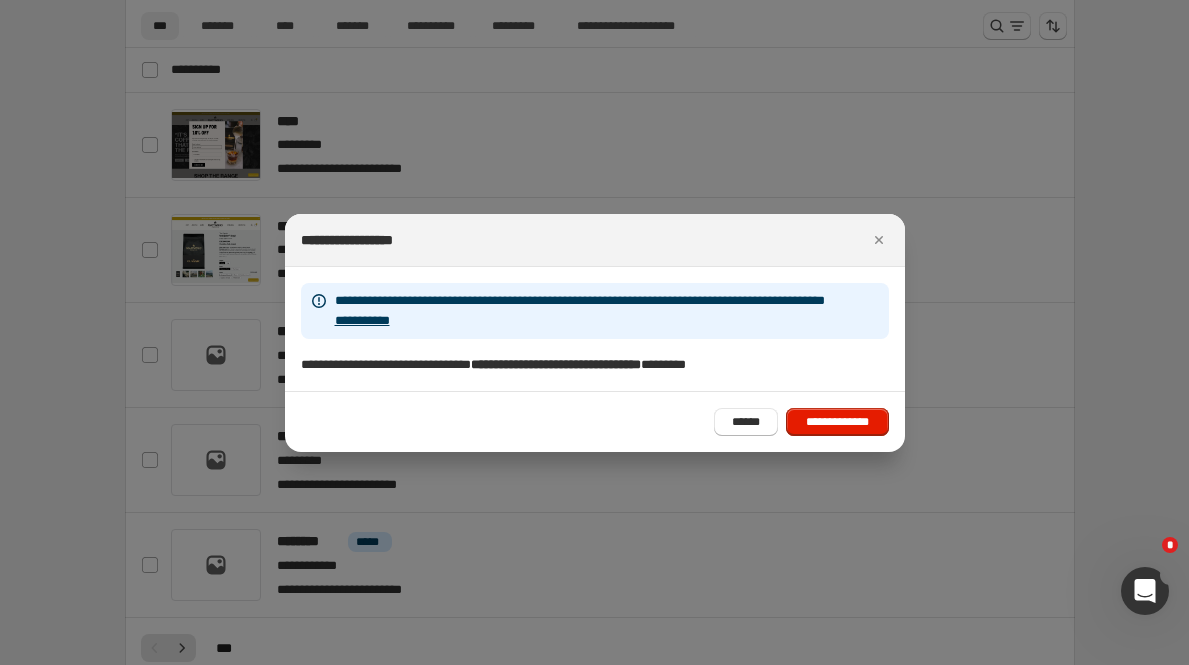 click on "**********" at bounding box center (595, 421) 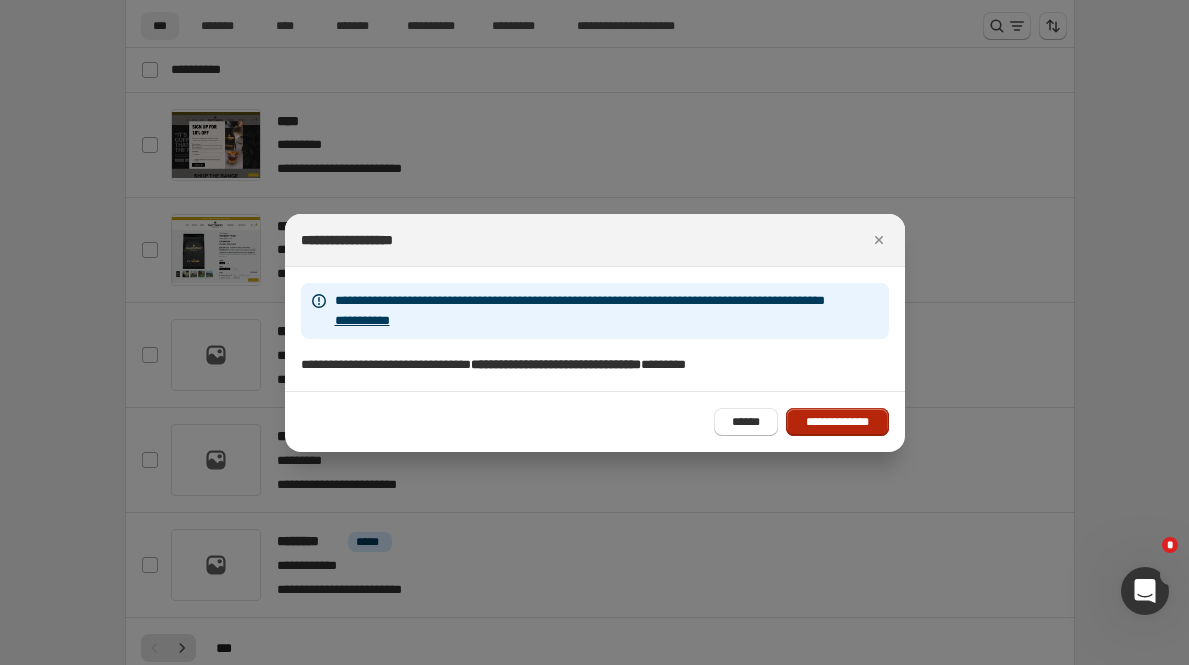 click on "**********" at bounding box center [837, 422] 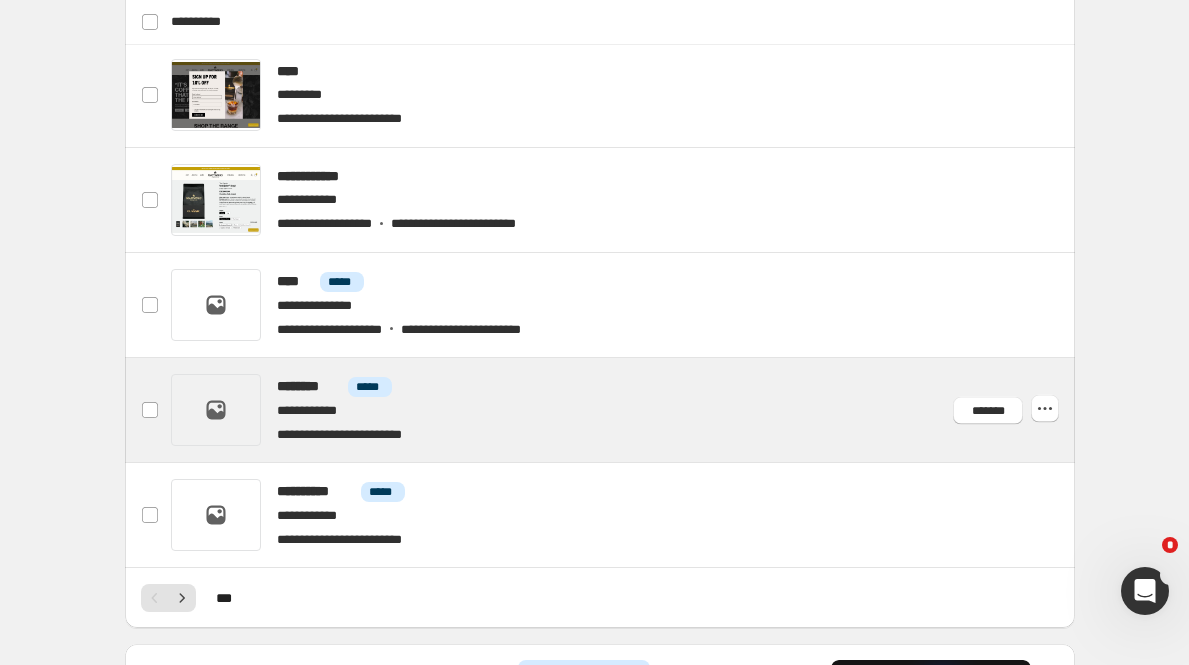 scroll, scrollTop: 913, scrollLeft: 0, axis: vertical 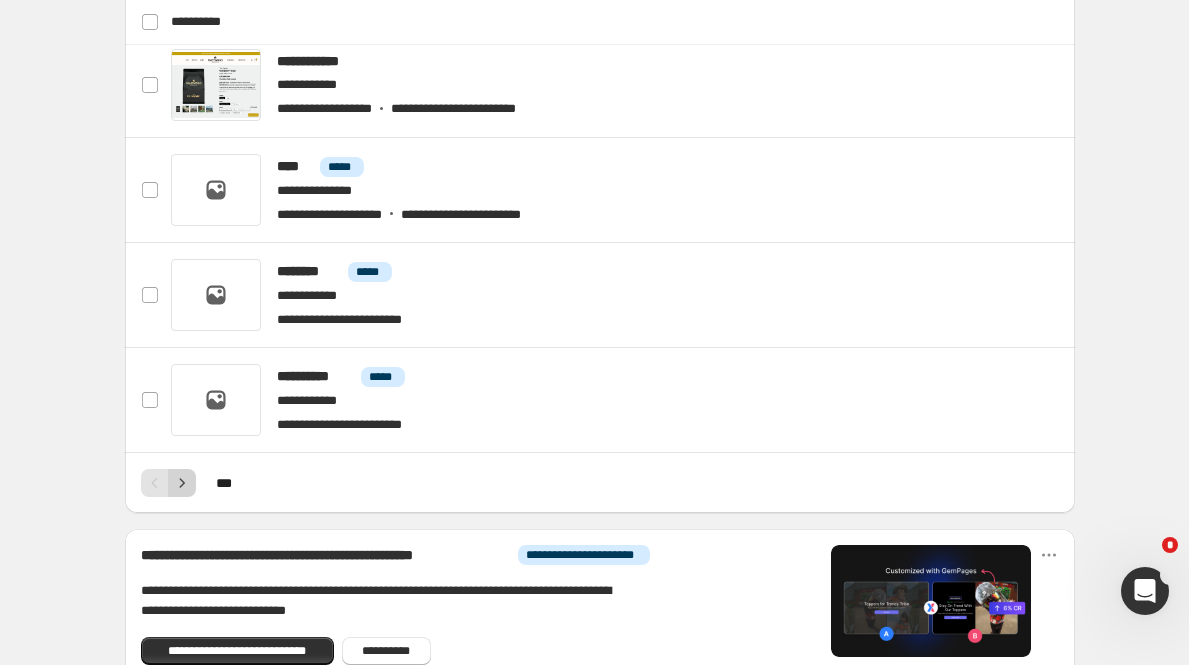 click 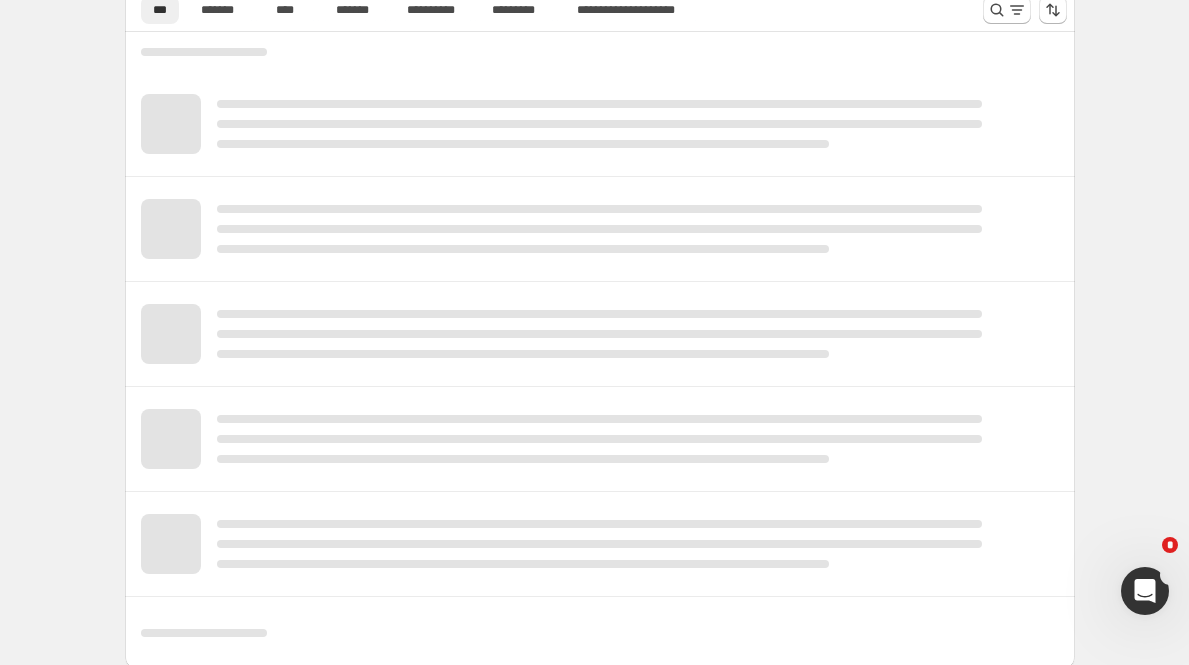 scroll, scrollTop: 712, scrollLeft: 0, axis: vertical 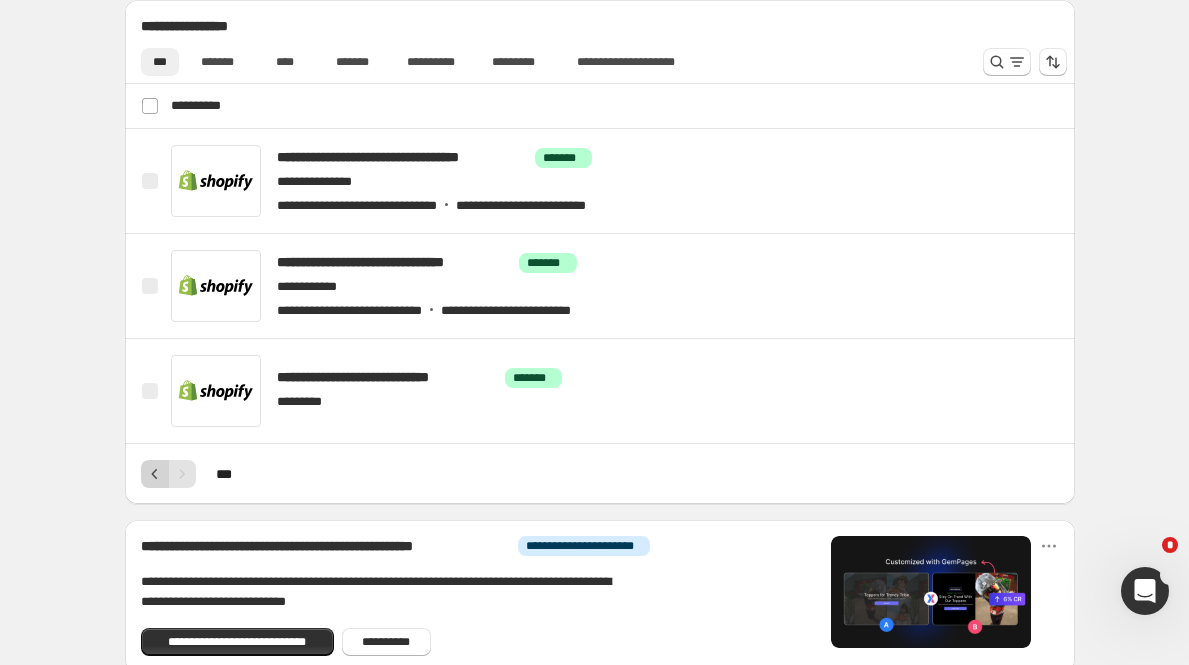 click 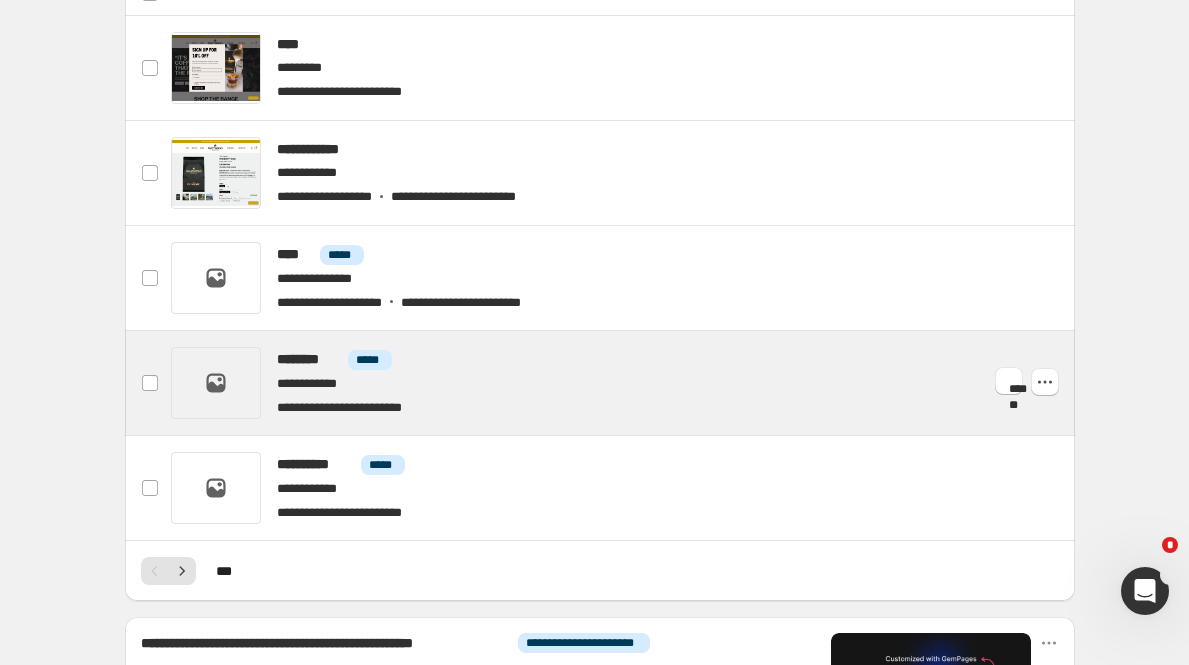scroll, scrollTop: 533, scrollLeft: 0, axis: vertical 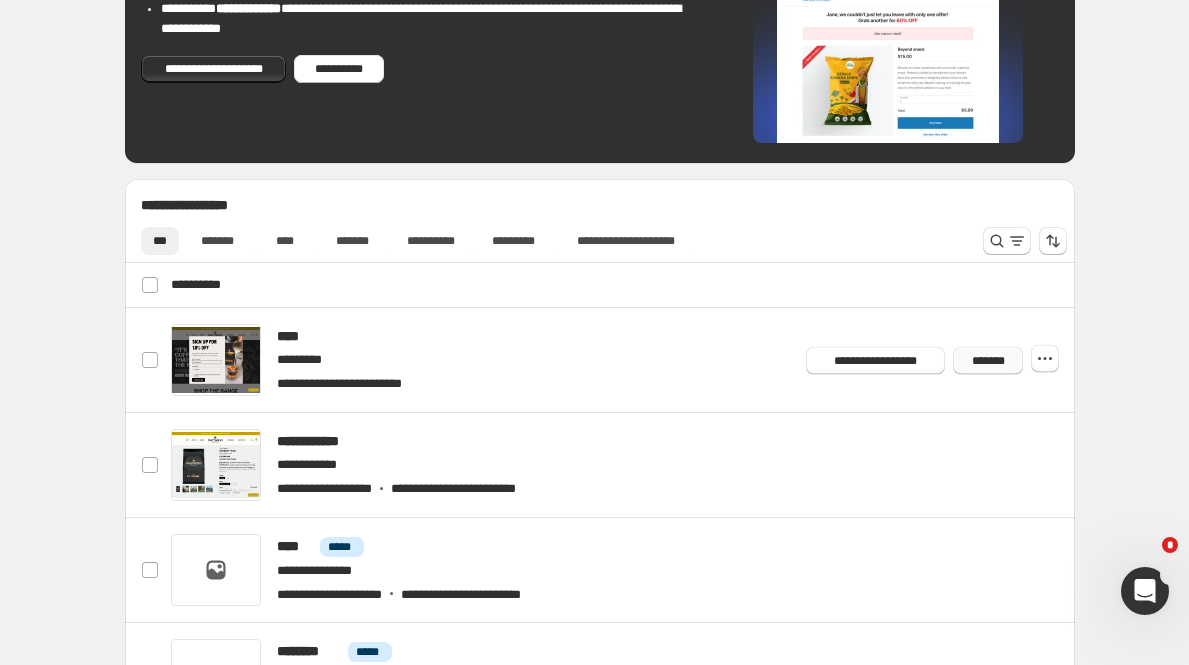 click on "*******" at bounding box center (988, 360) 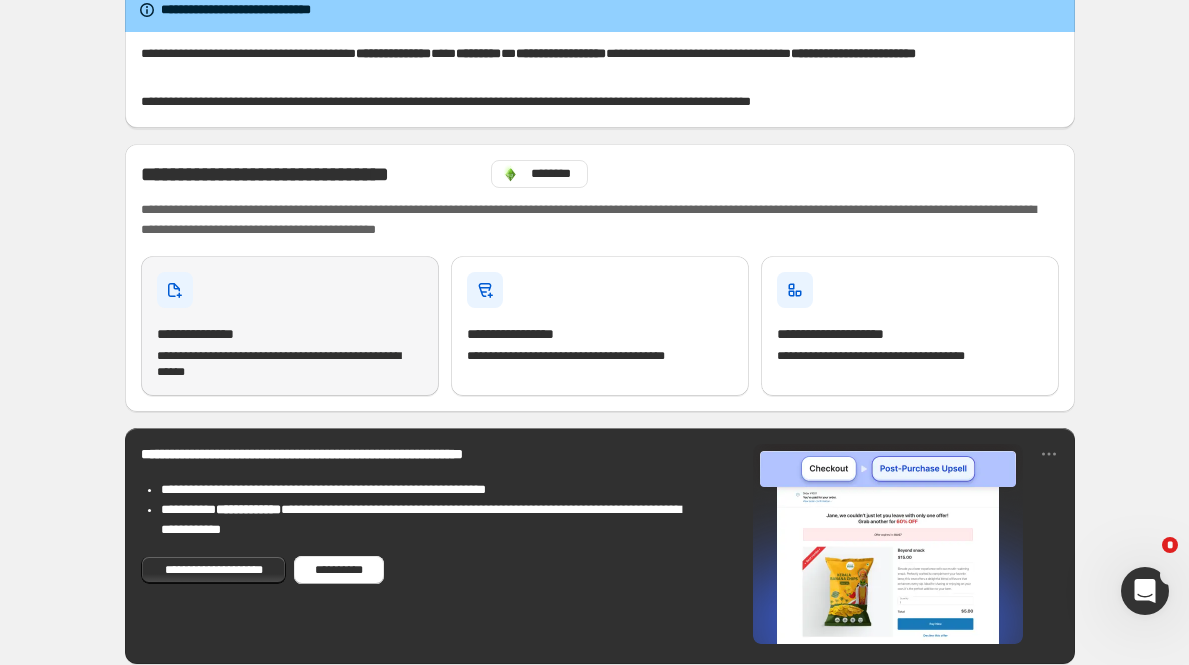 scroll, scrollTop: 31, scrollLeft: 0, axis: vertical 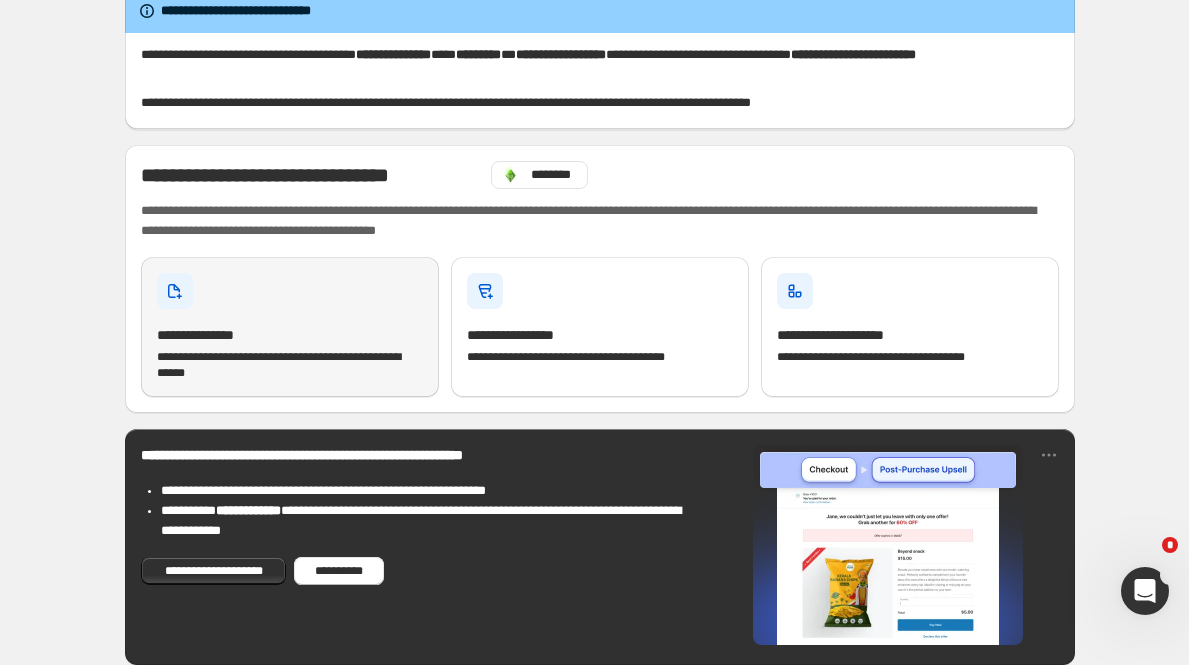 click on "**********" at bounding box center (290, 327) 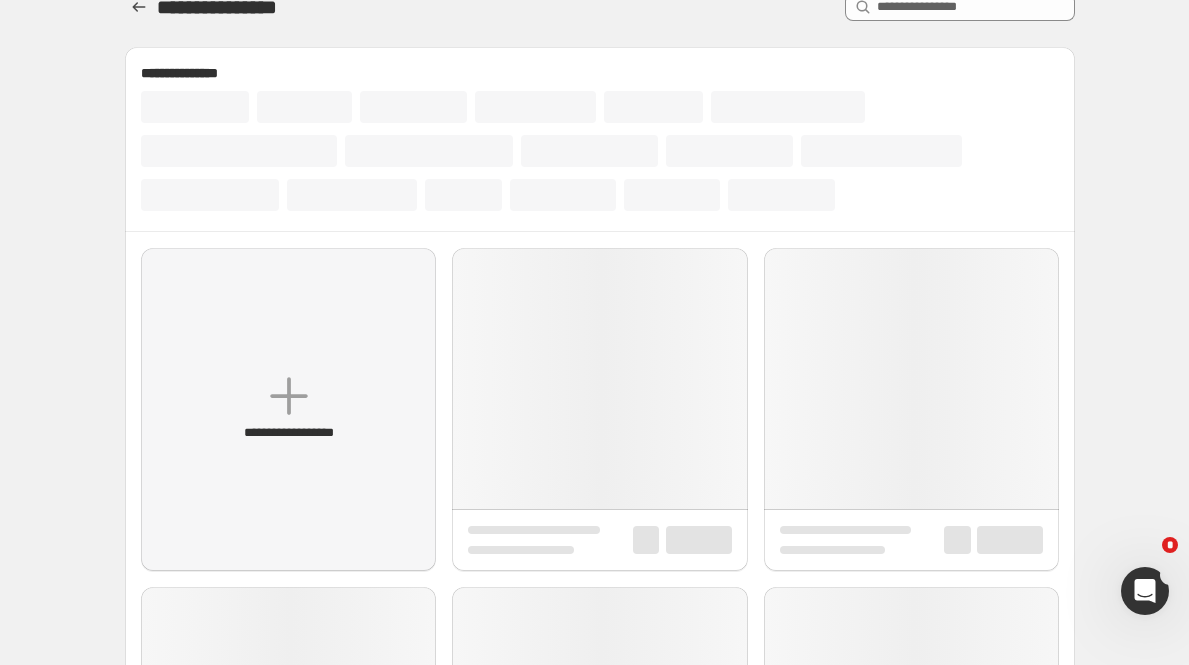 scroll, scrollTop: 0, scrollLeft: 0, axis: both 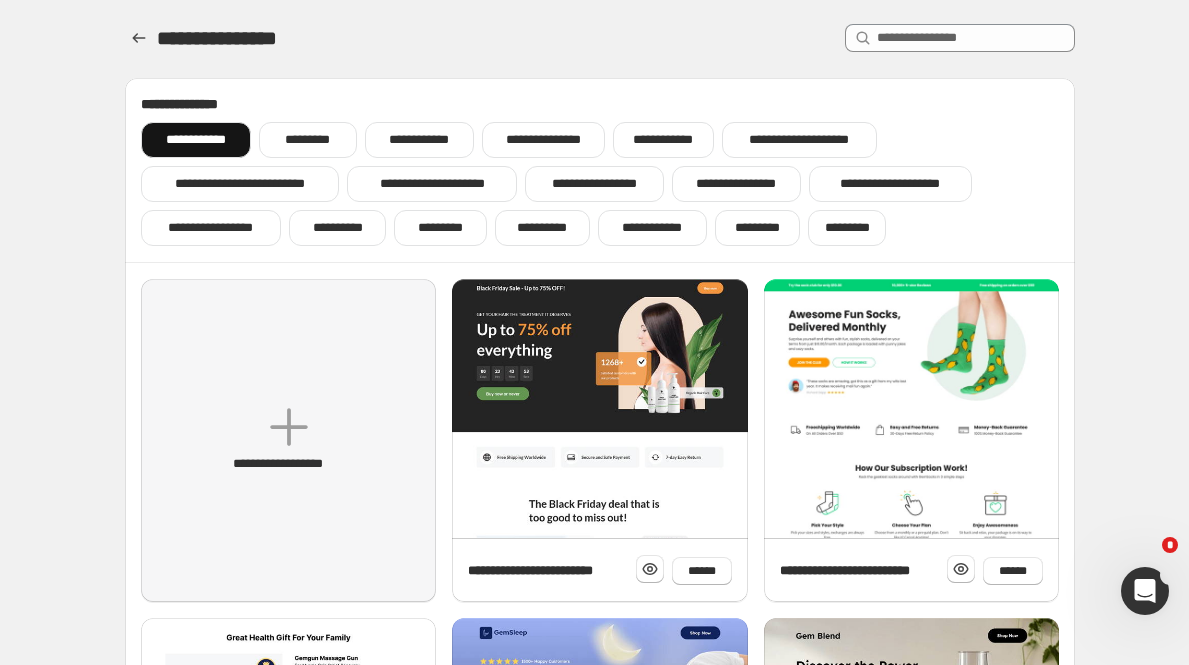 click 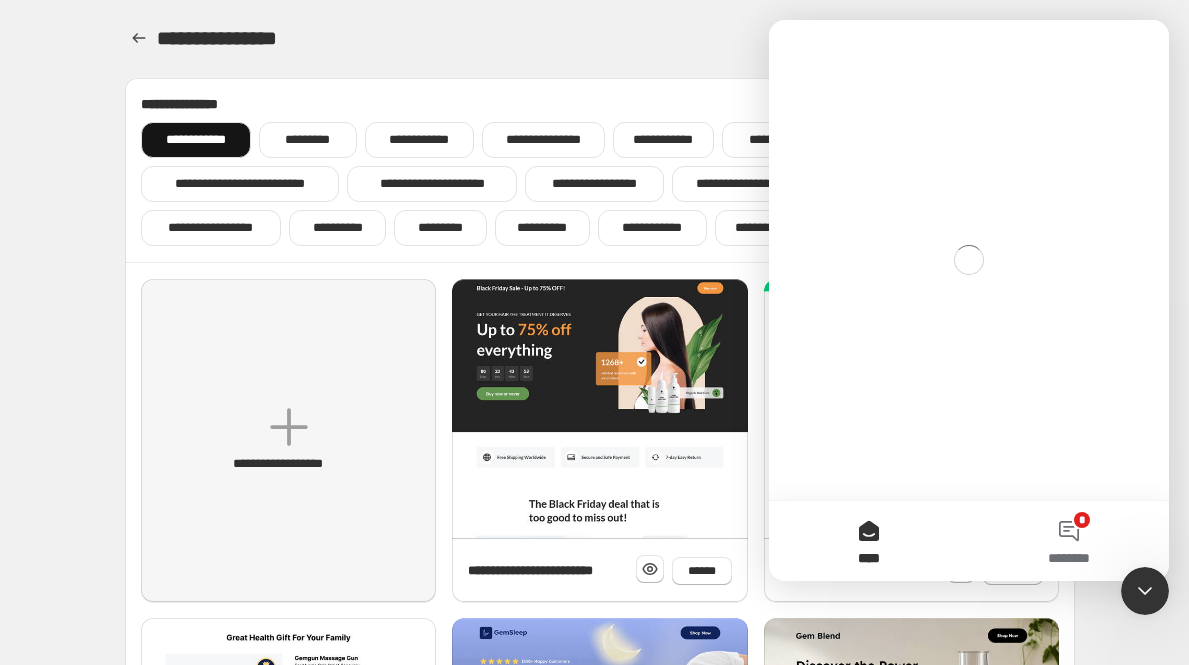scroll, scrollTop: 0, scrollLeft: 0, axis: both 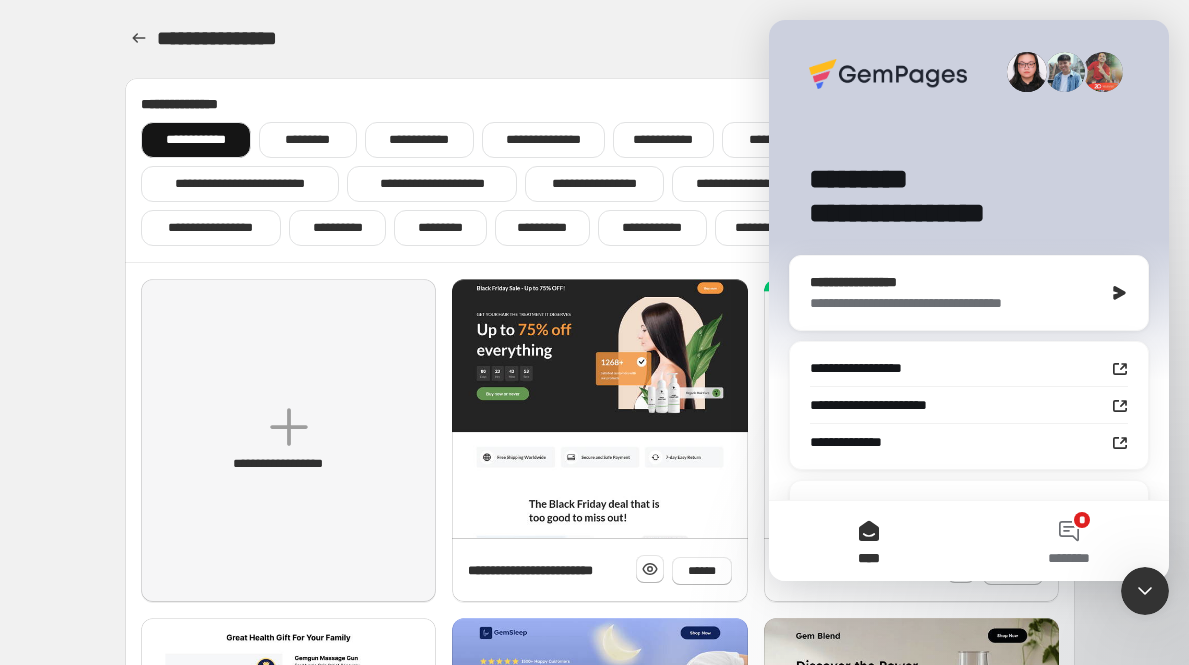 click on "**********" at bounding box center [951, 282] 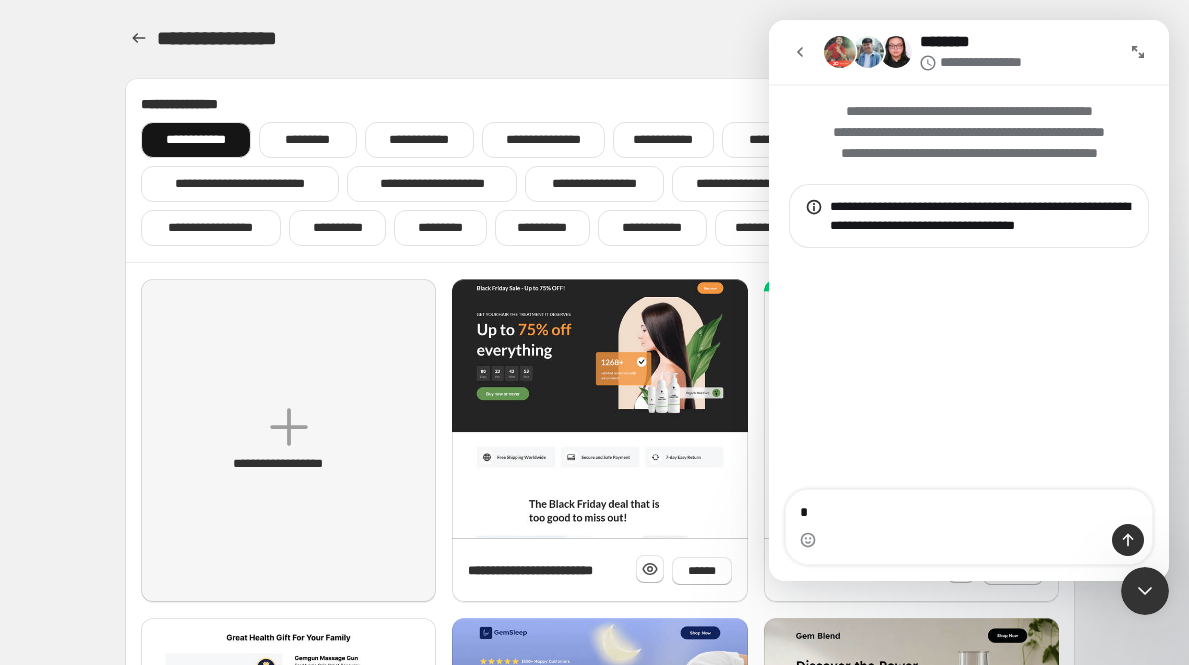 type on "**" 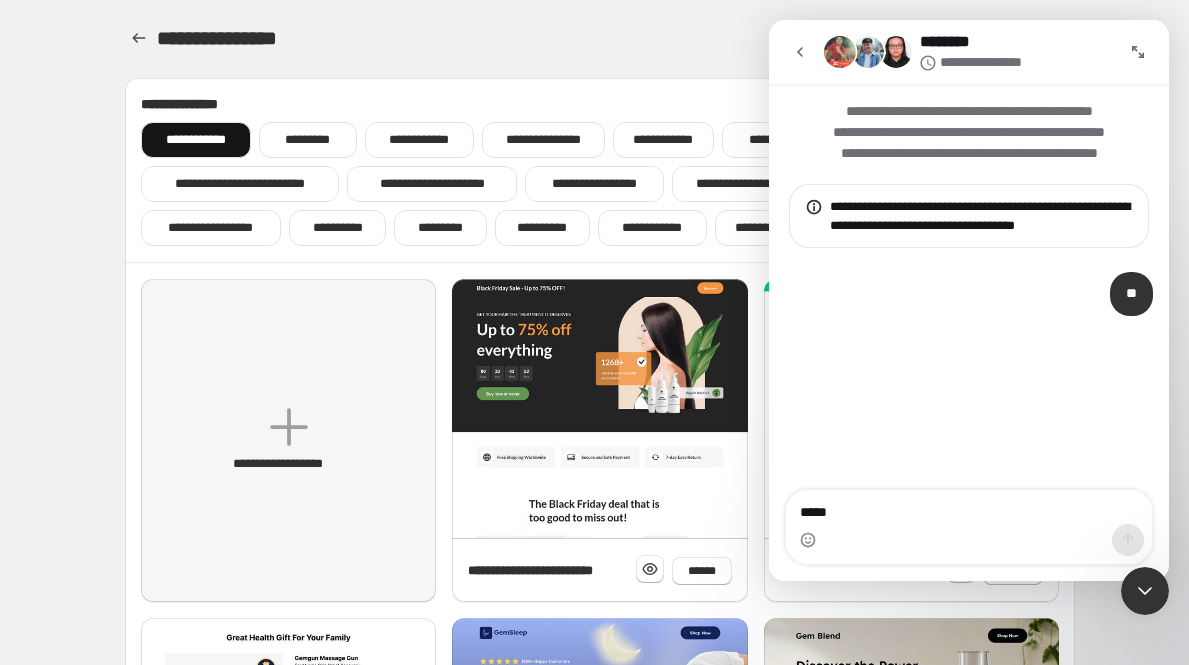 type on "******" 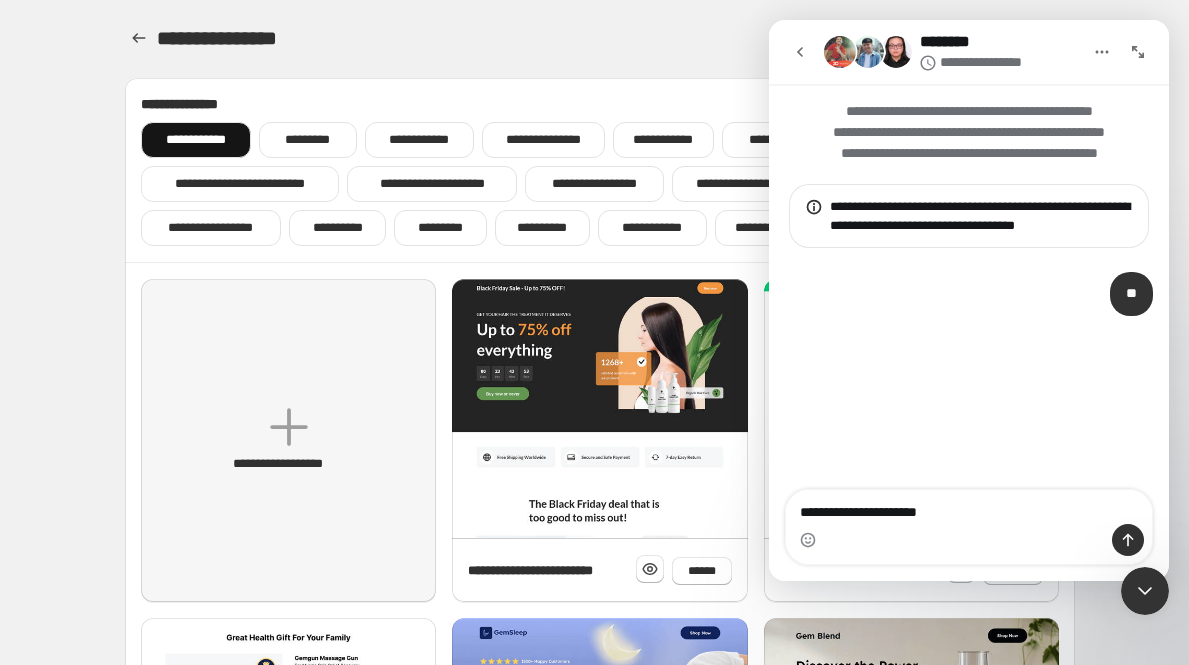 type on "**********" 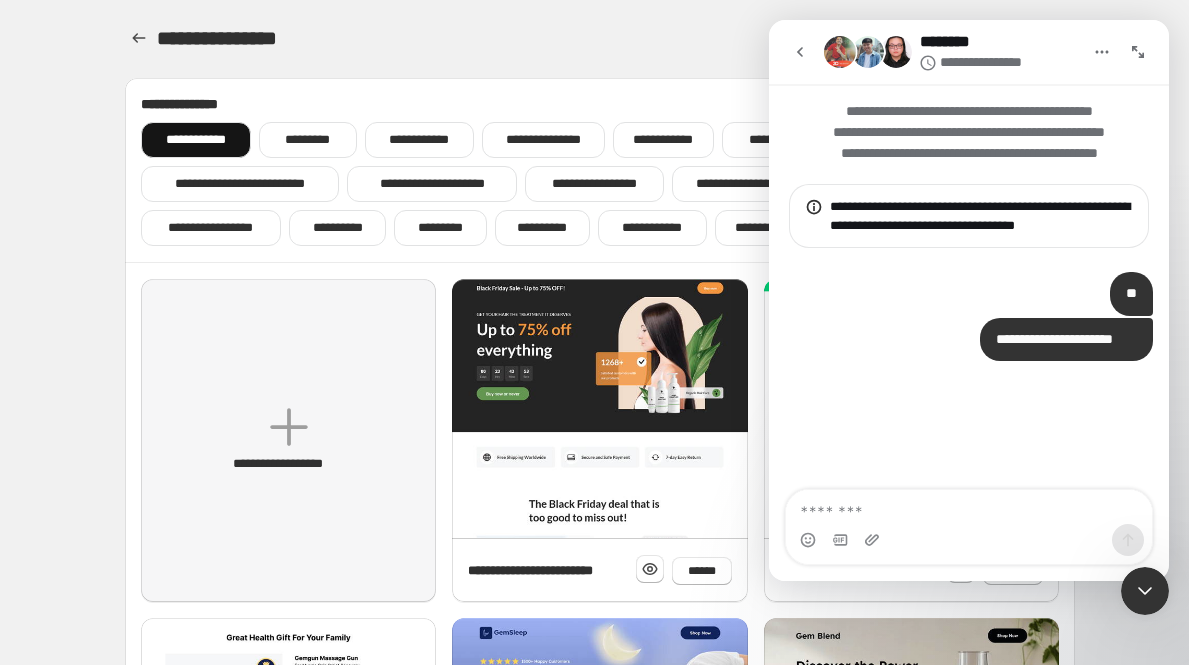 type 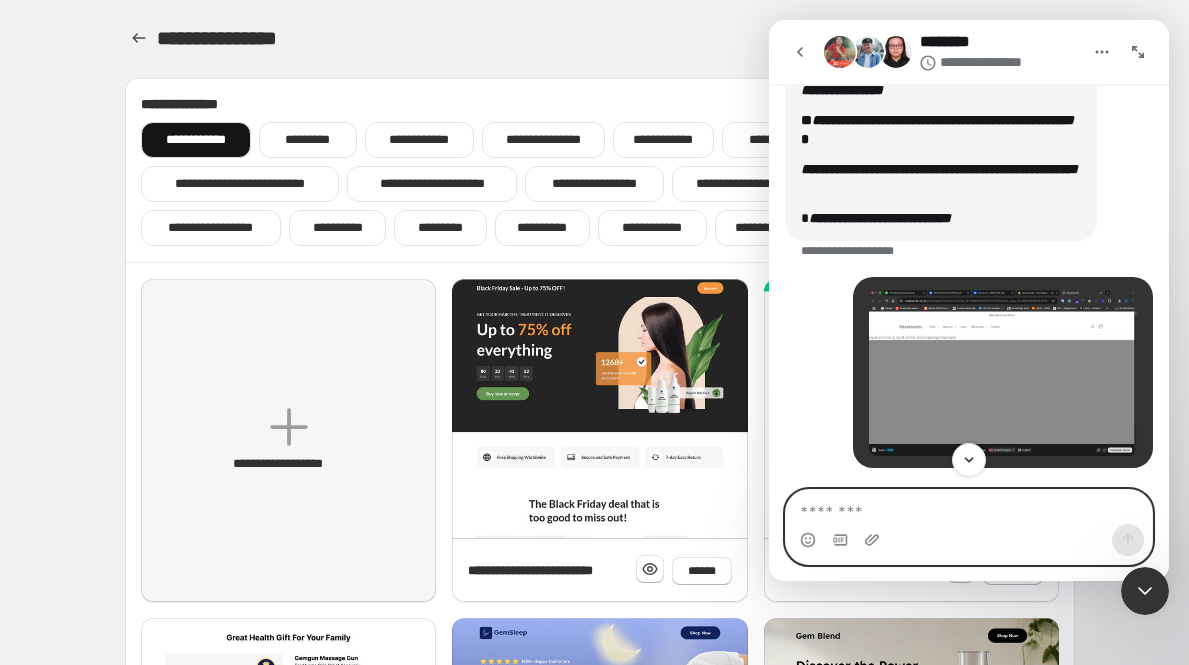 scroll, scrollTop: 618, scrollLeft: 0, axis: vertical 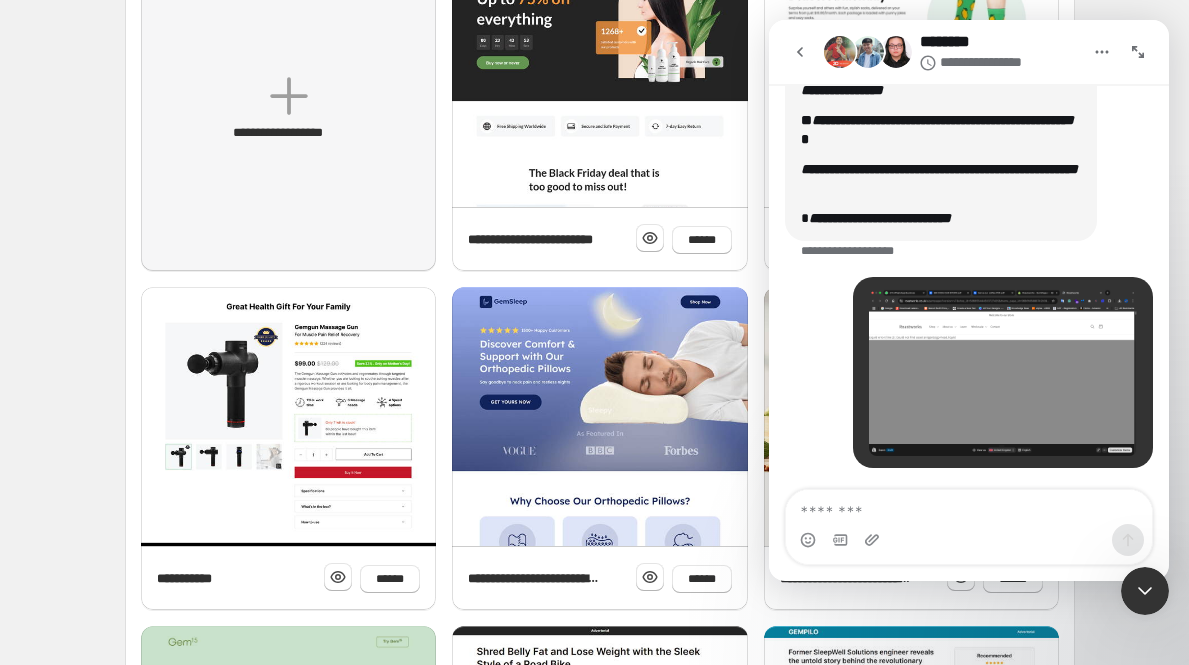 click 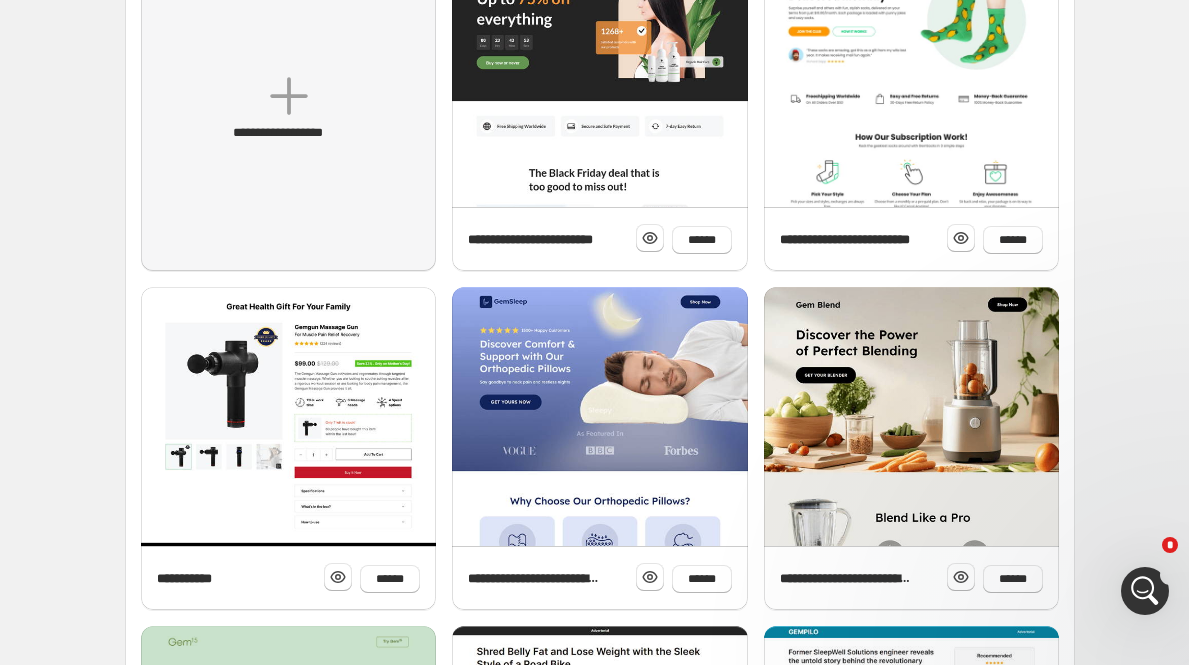 scroll, scrollTop: 0, scrollLeft: 0, axis: both 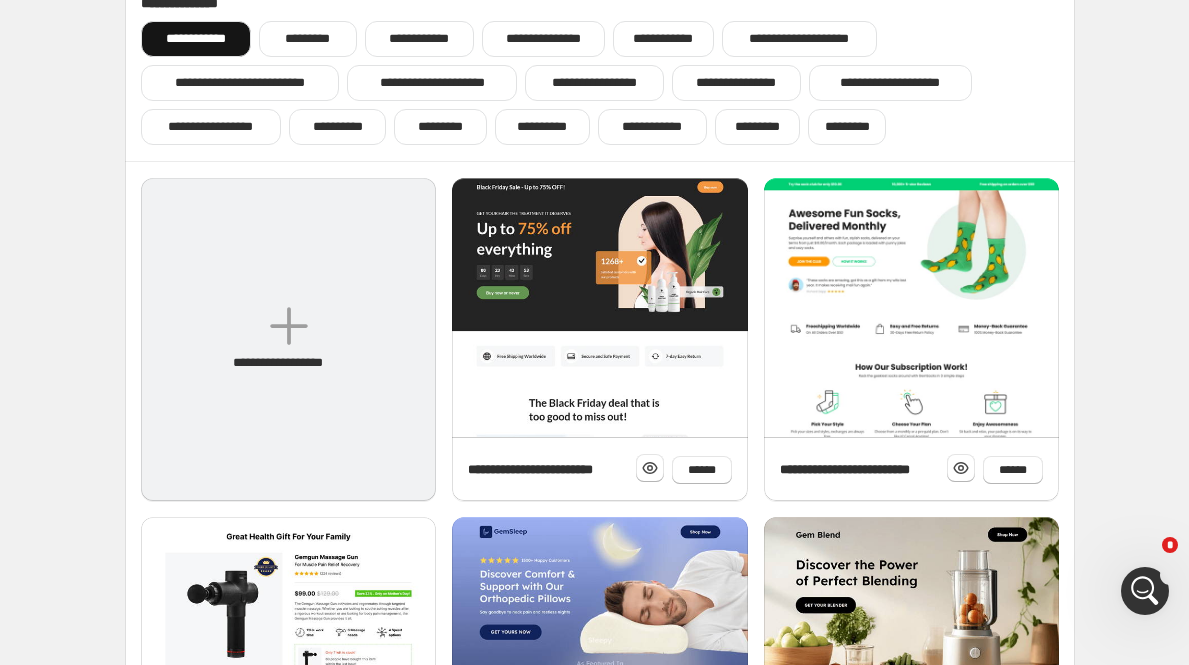 click on "**********" at bounding box center [288, 339] 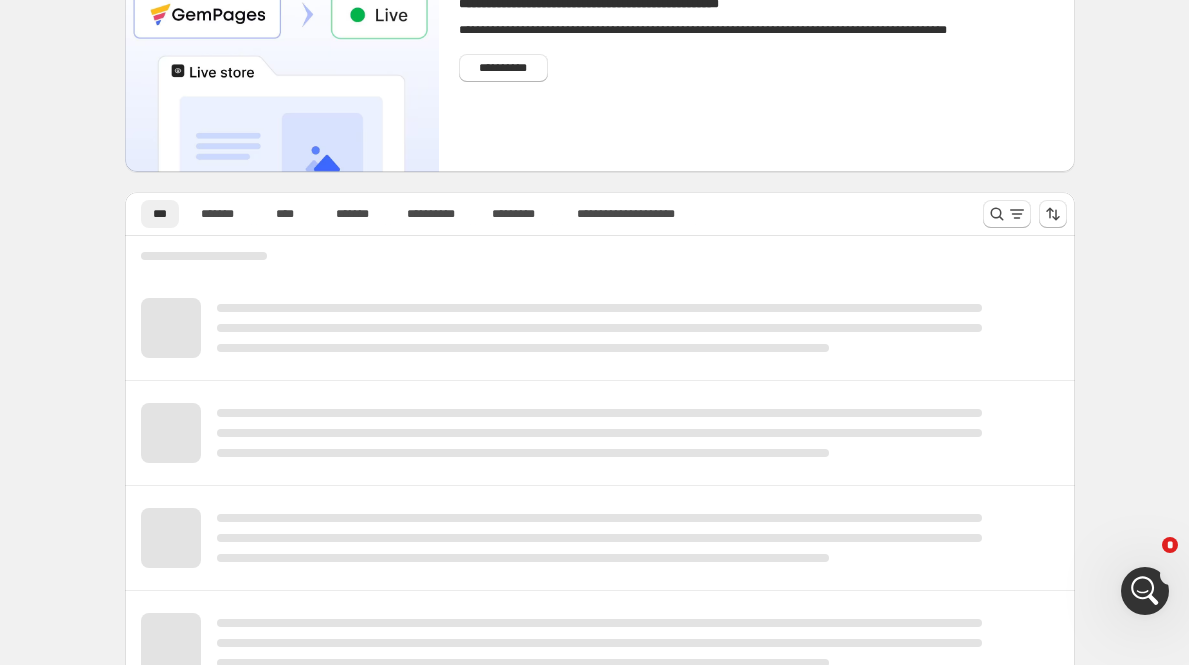 scroll, scrollTop: 0, scrollLeft: 0, axis: both 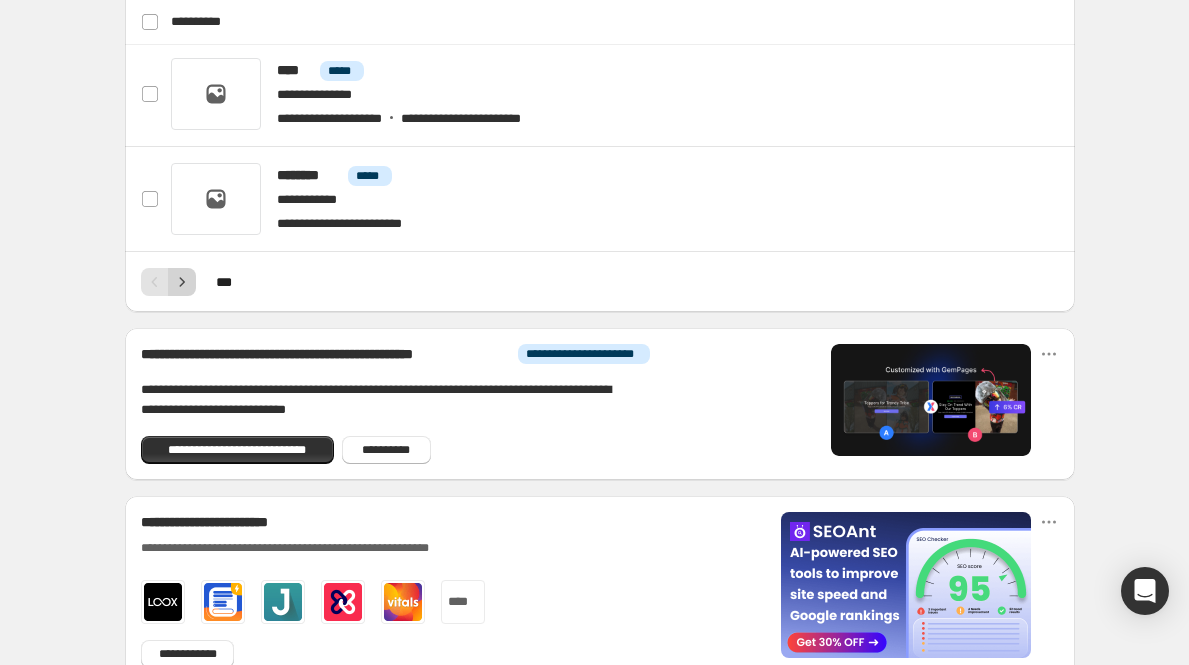 click 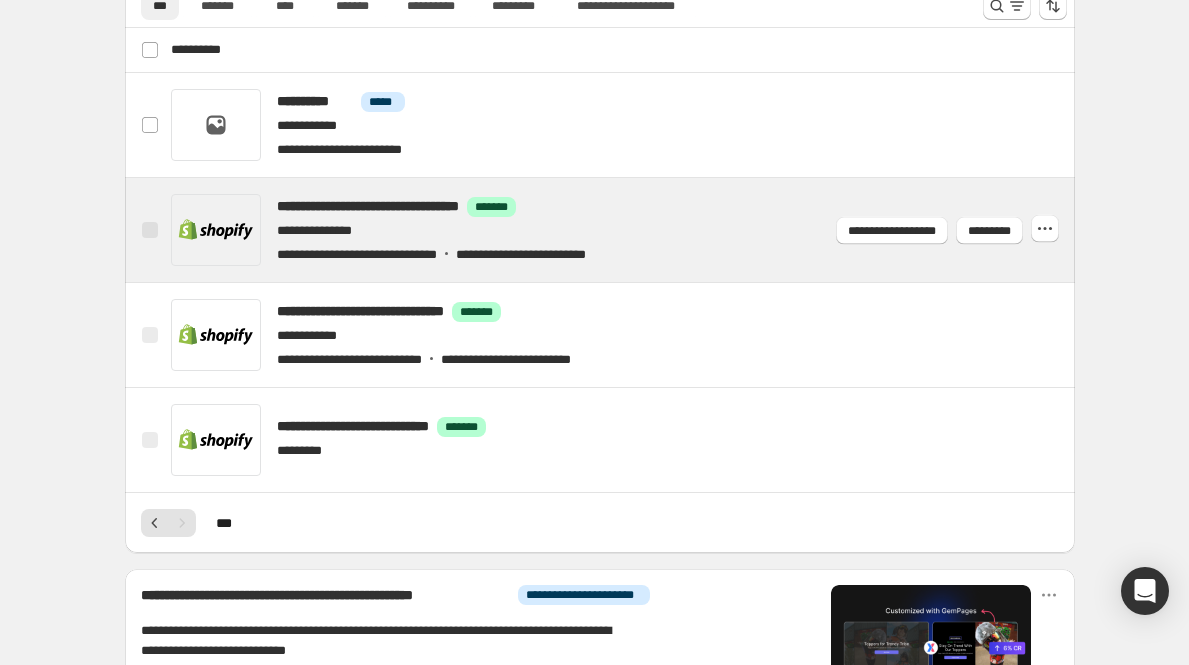 scroll, scrollTop: 712, scrollLeft: 0, axis: vertical 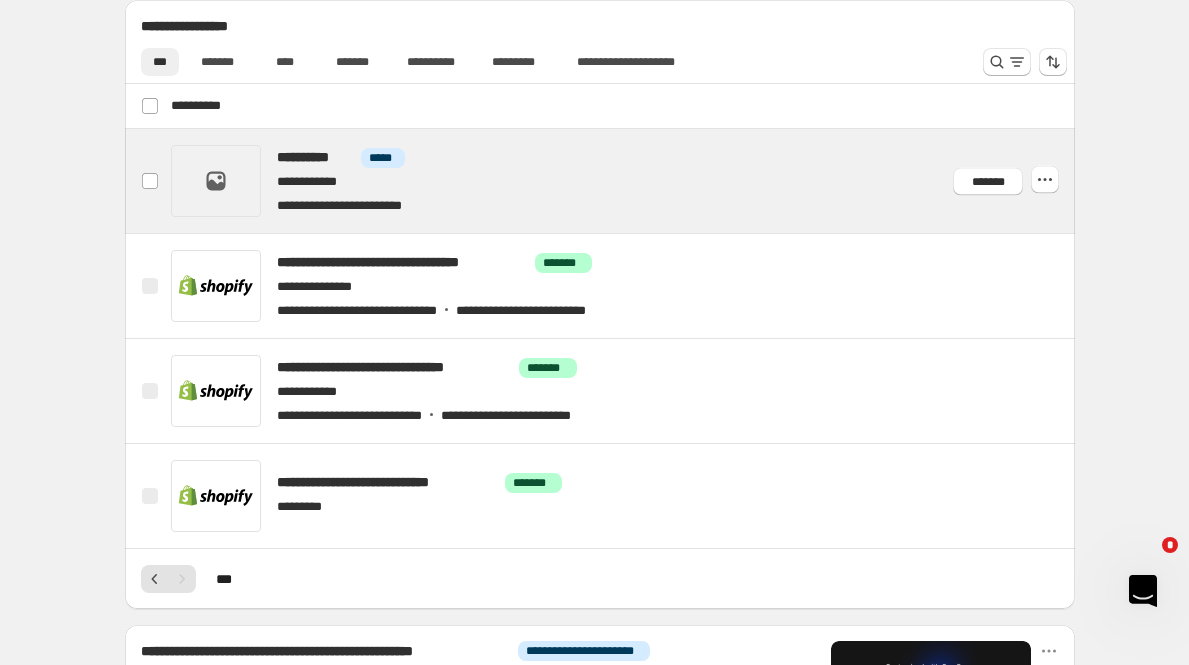 click at bounding box center [624, 181] 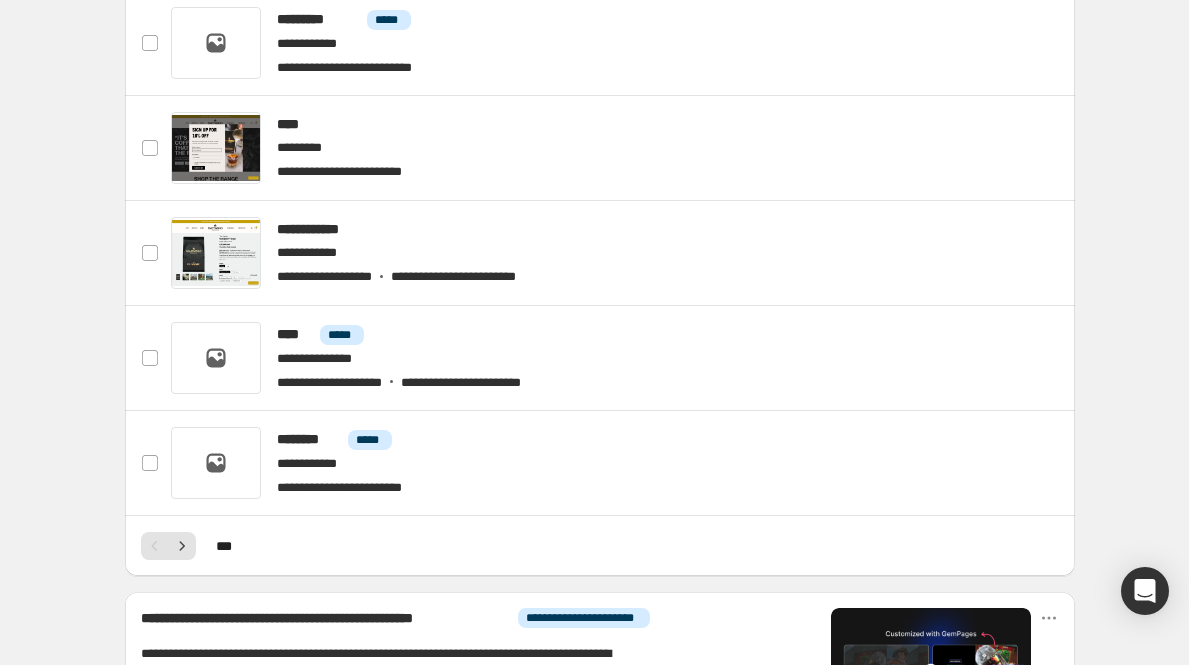 scroll, scrollTop: 857, scrollLeft: 0, axis: vertical 